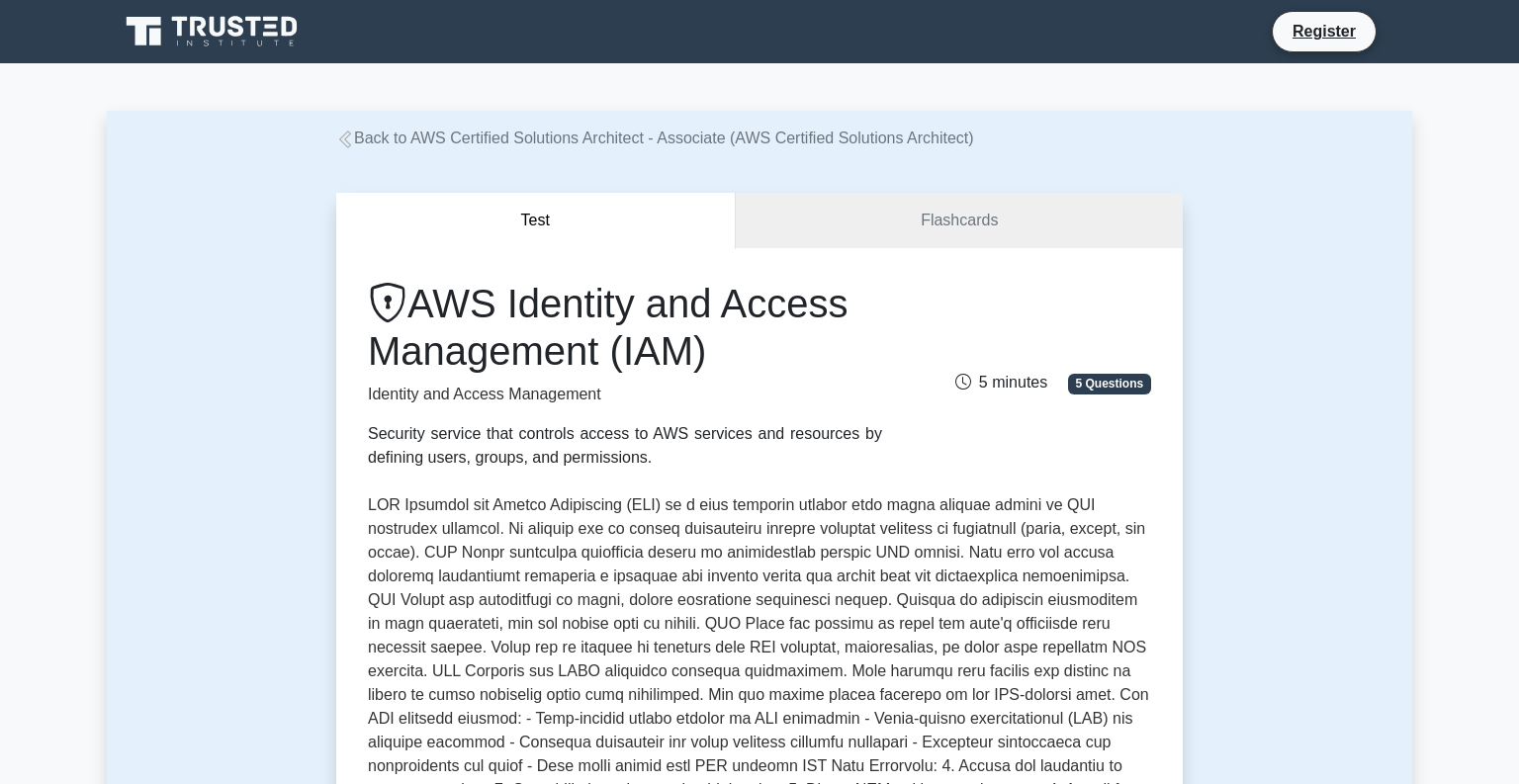 scroll, scrollTop: 0, scrollLeft: 0, axis: both 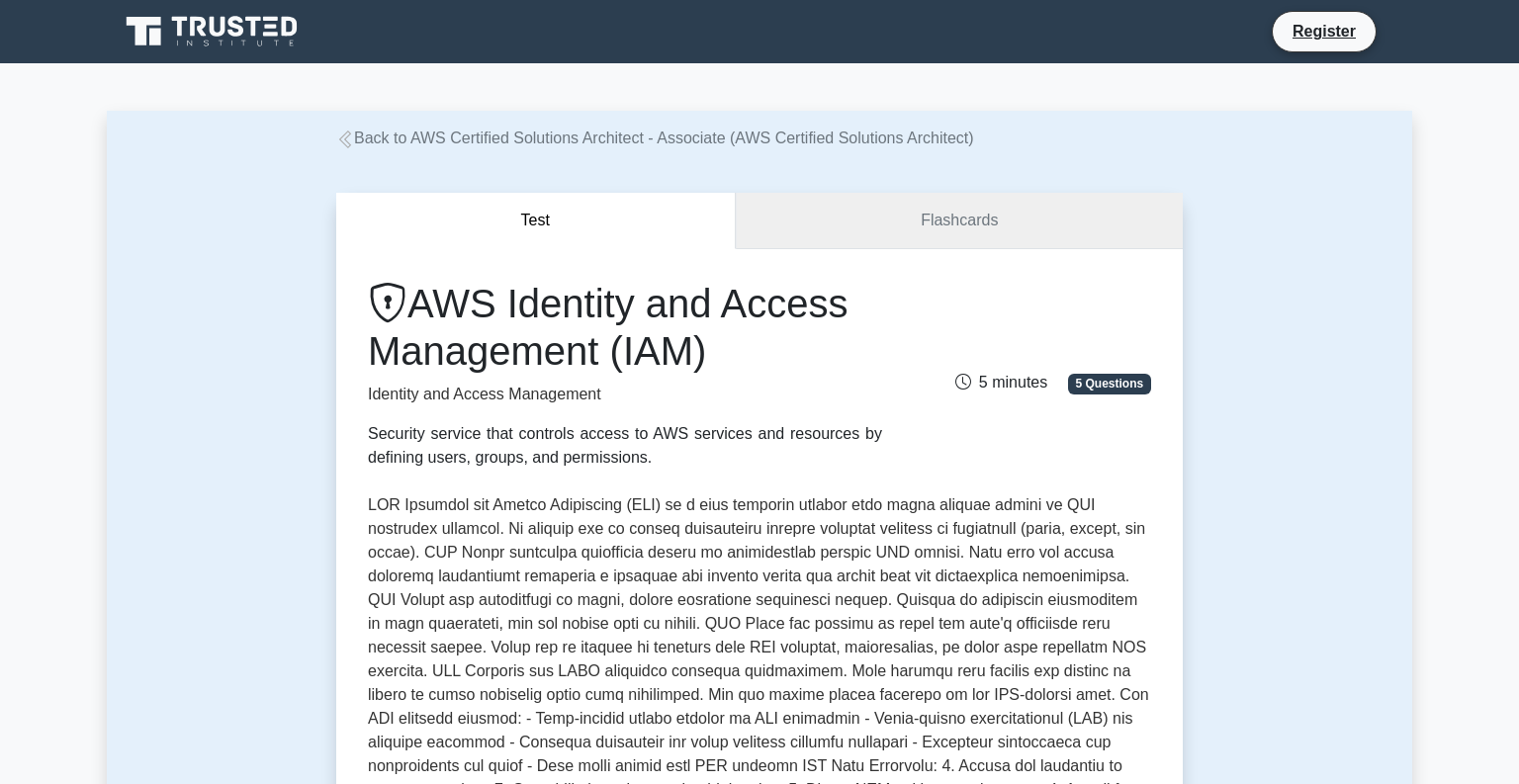 click on "Flashcards" at bounding box center (959, 220) 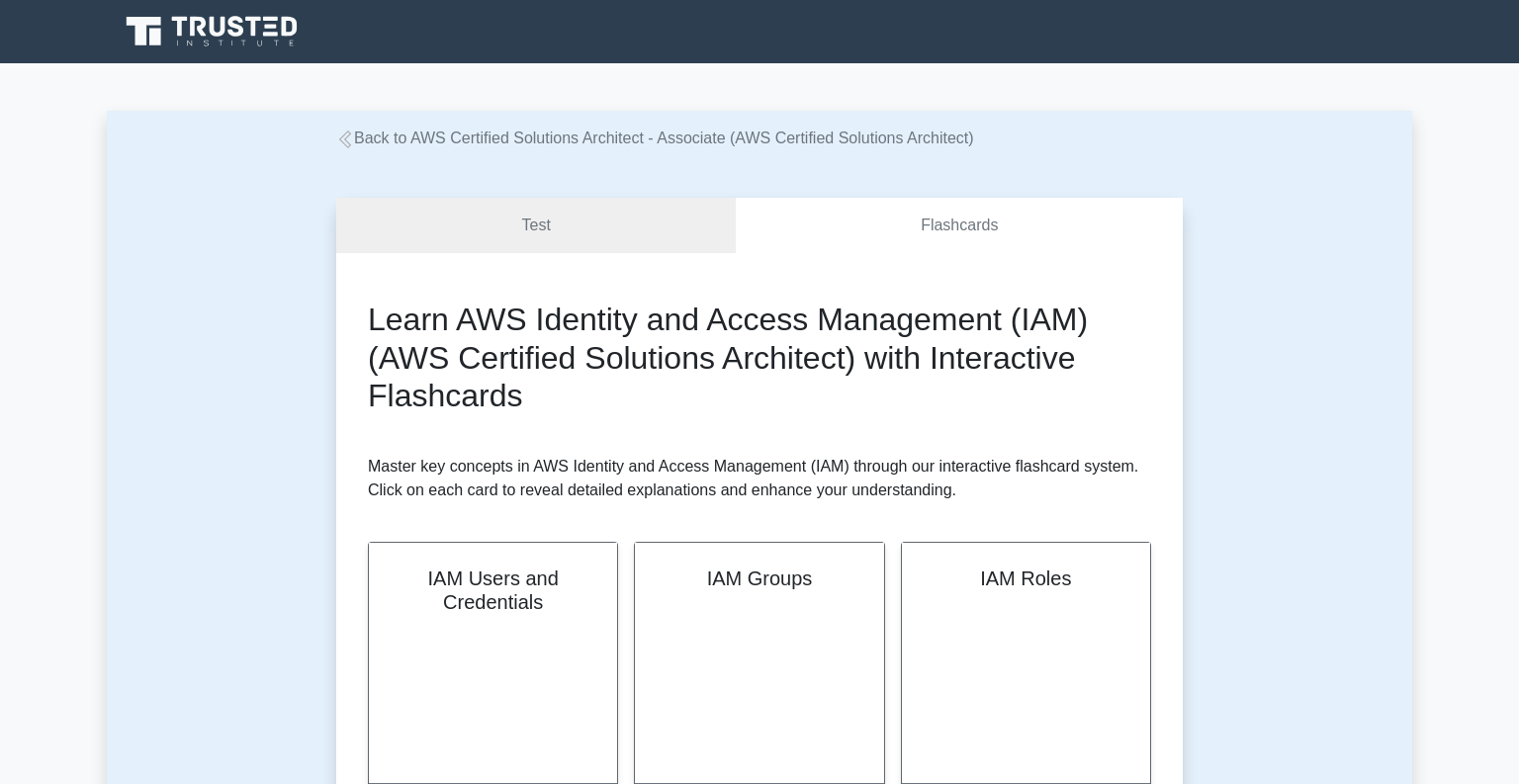 scroll, scrollTop: 0, scrollLeft: 0, axis: both 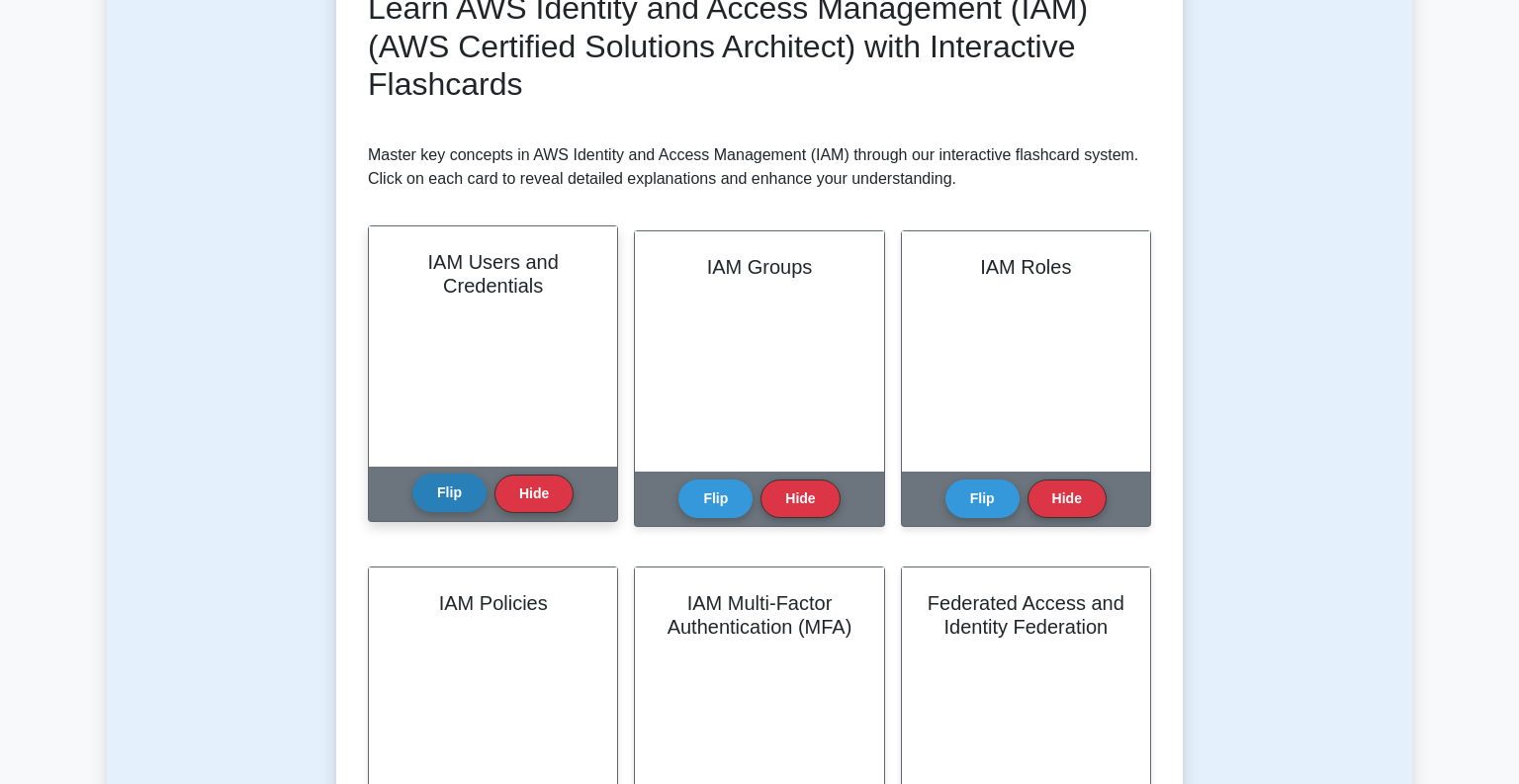 click on "Flip" at bounding box center (449, 492) 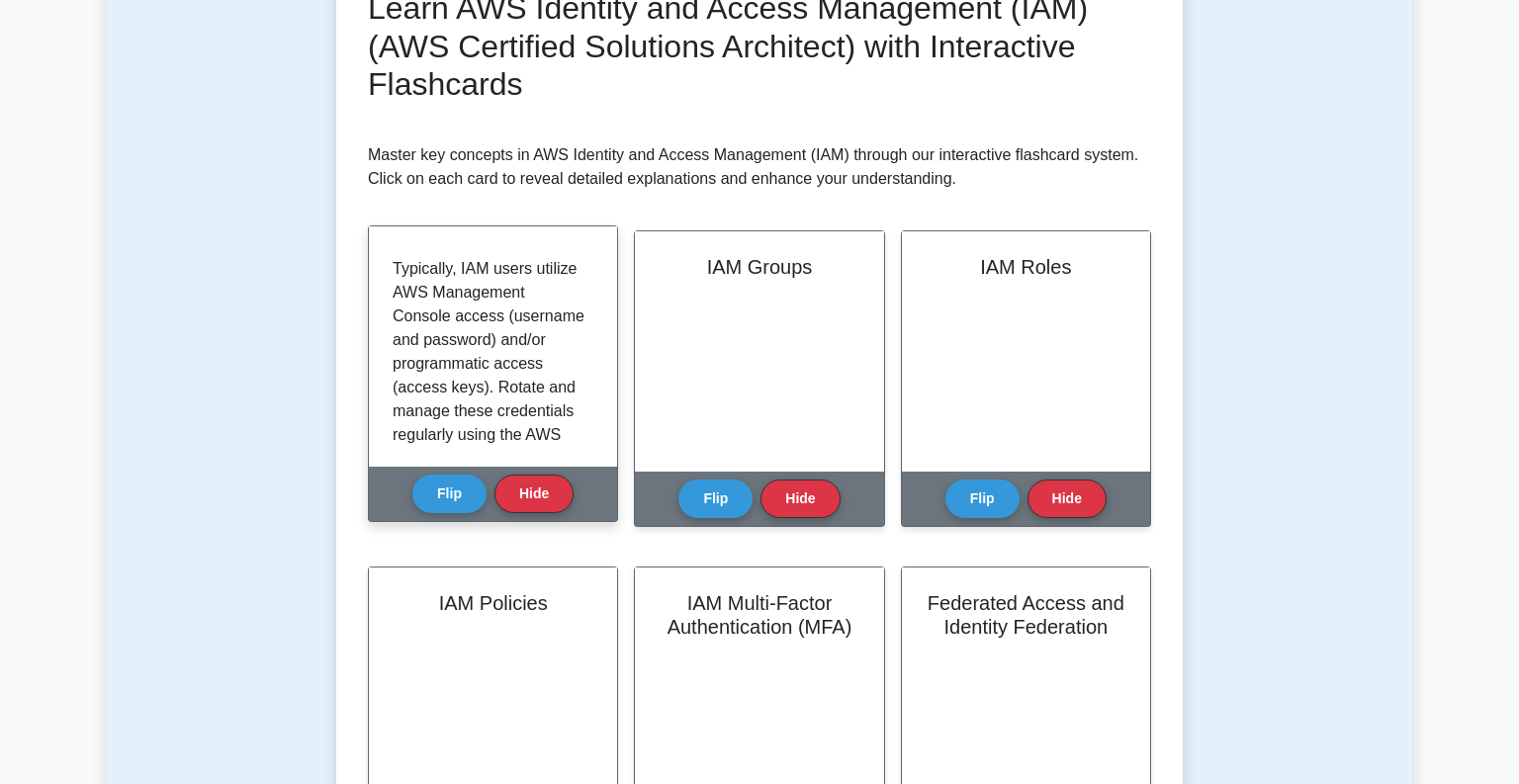 scroll, scrollTop: 559, scrollLeft: 0, axis: vertical 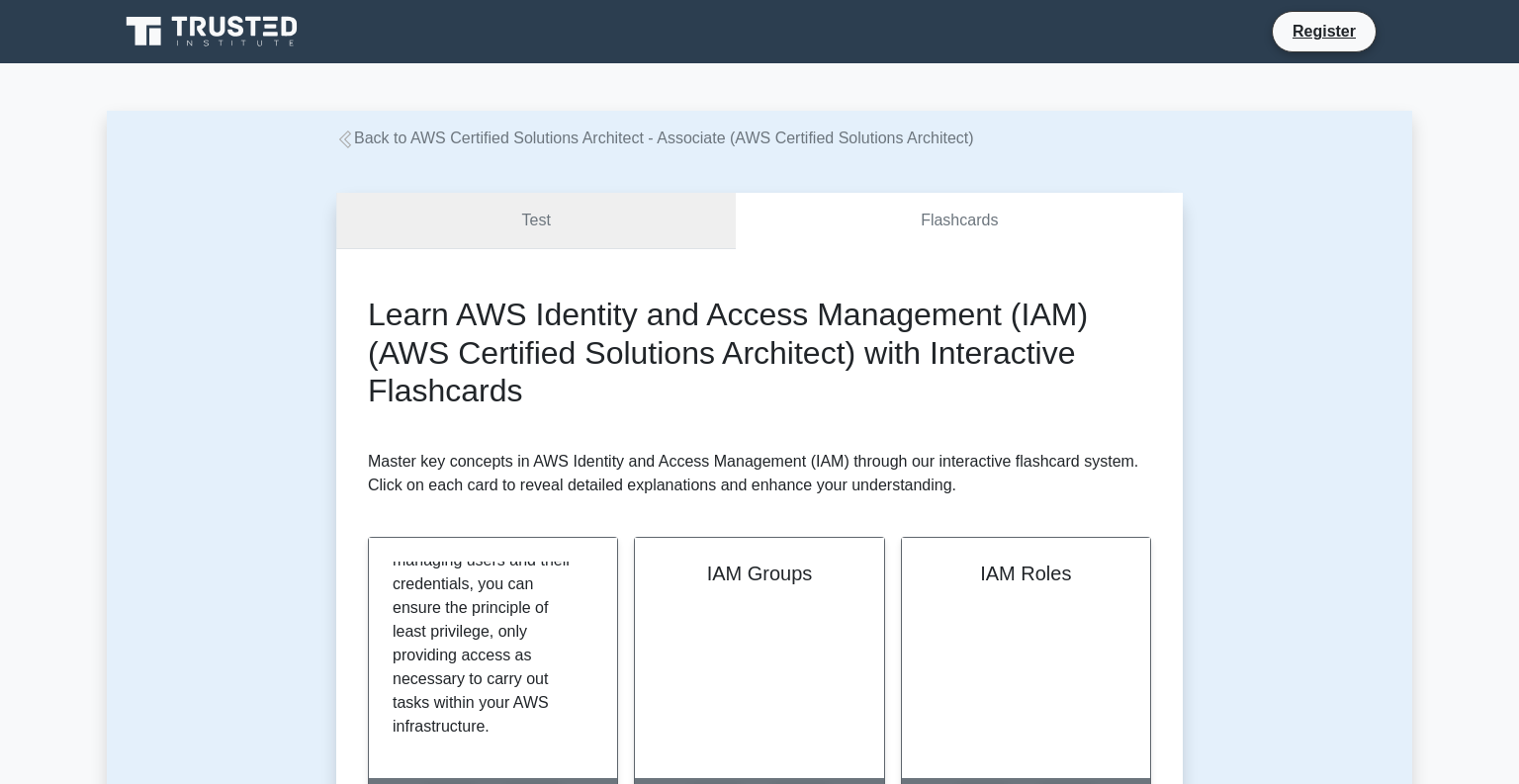 click on "Test" at bounding box center [536, 220] 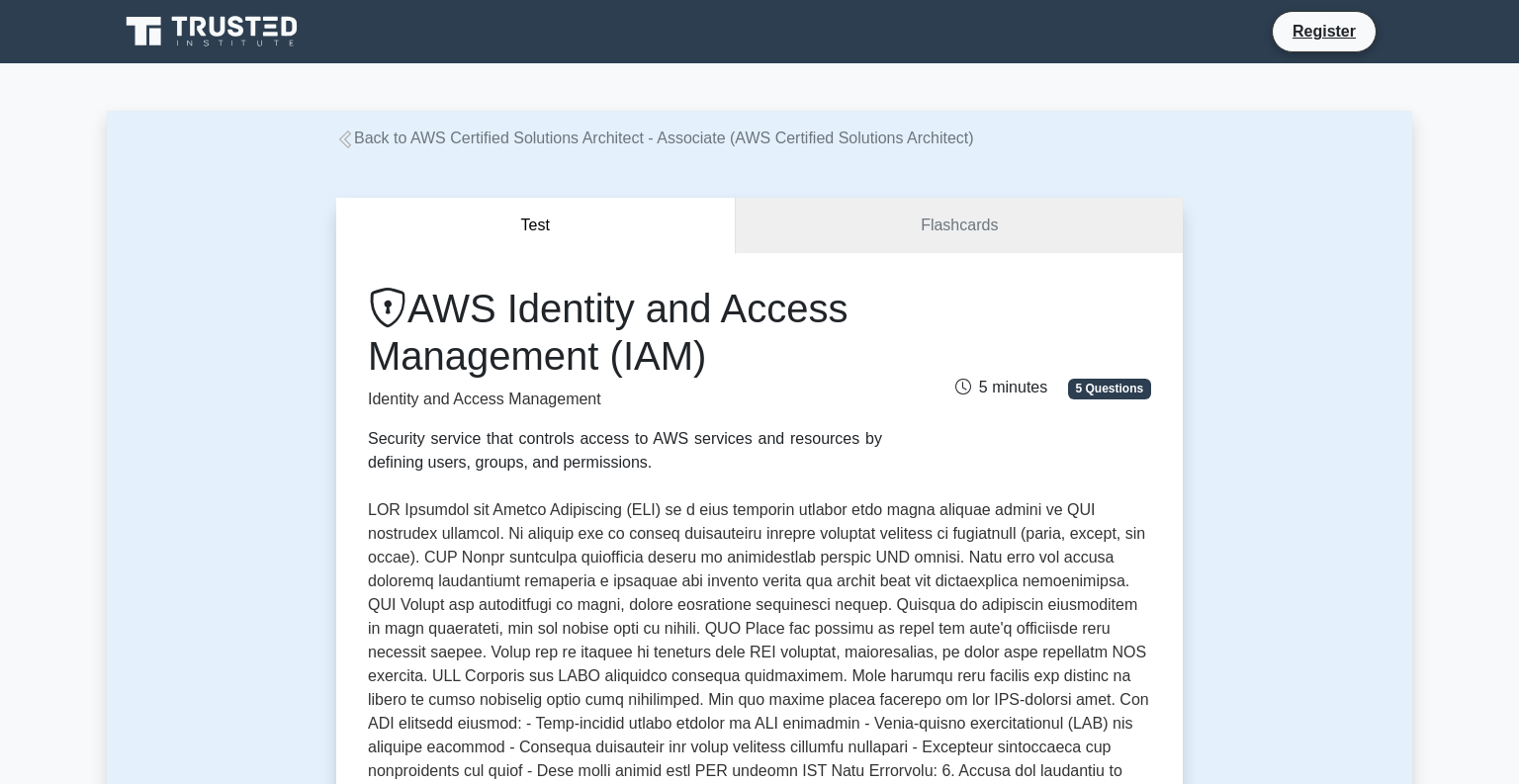 scroll, scrollTop: 0, scrollLeft: 0, axis: both 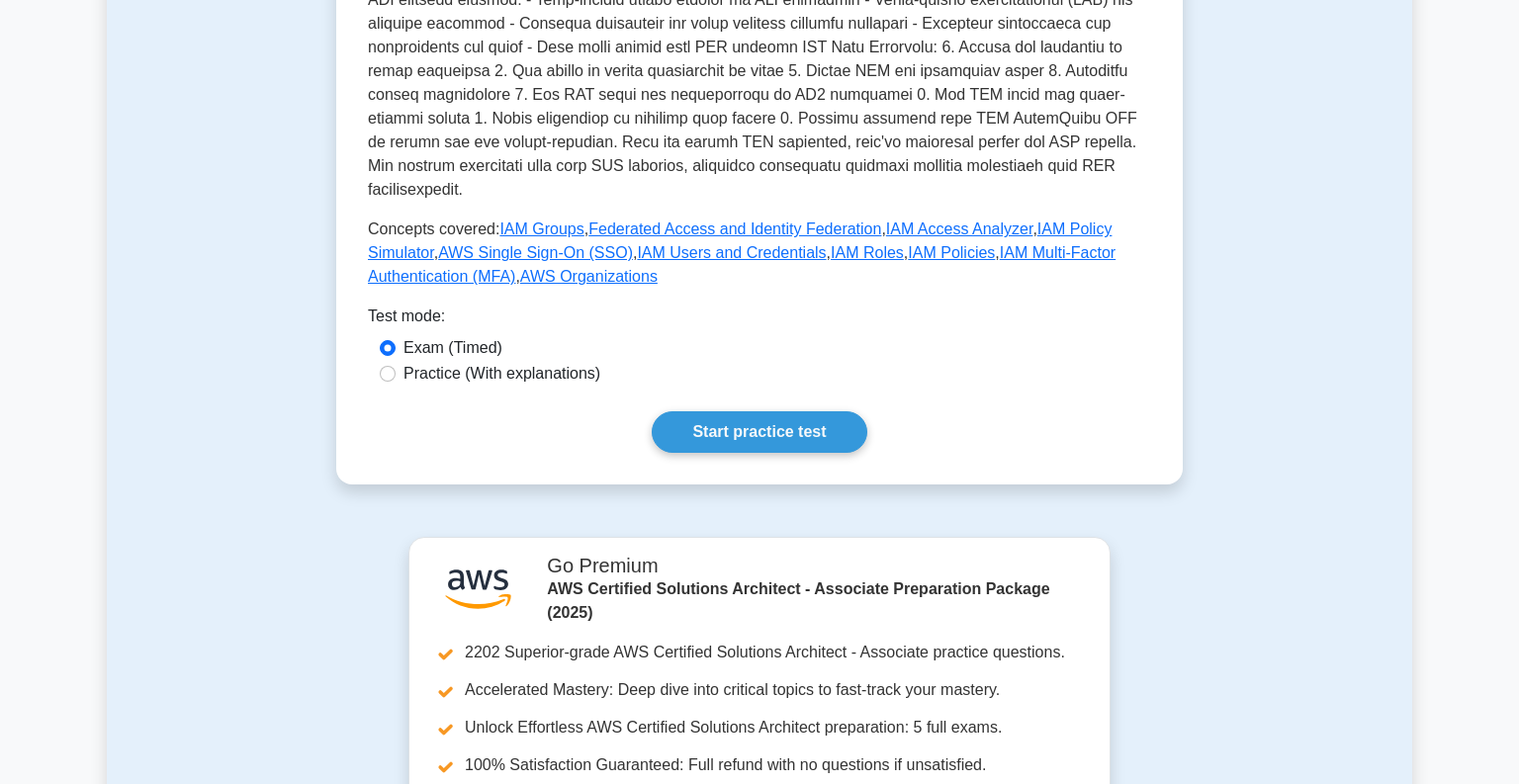 click on "Practice (With explanations)" at bounding box center [501, 374] 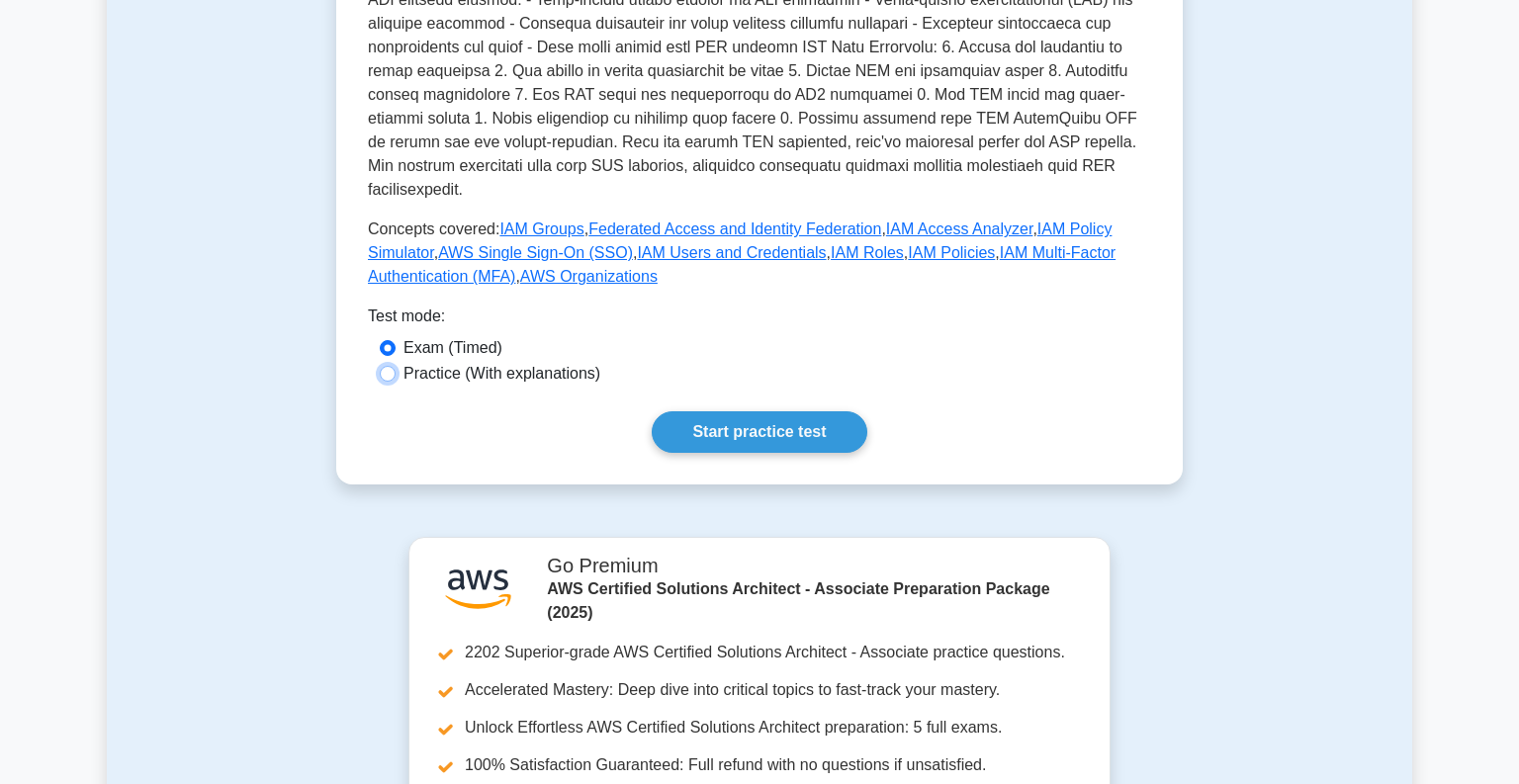 click on "Practice (With explanations)" at bounding box center (388, 374) 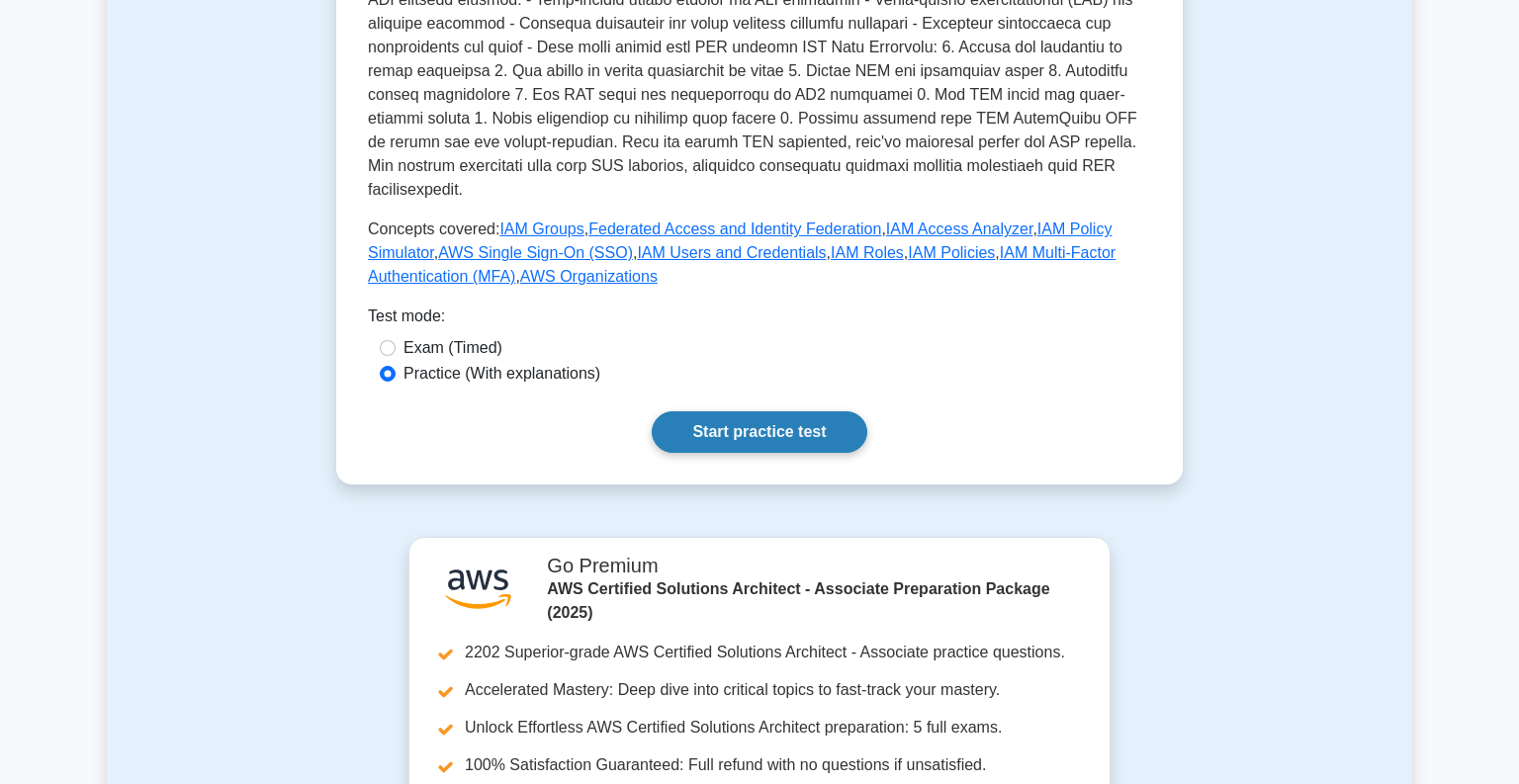 click on "Start practice test" at bounding box center (759, 432) 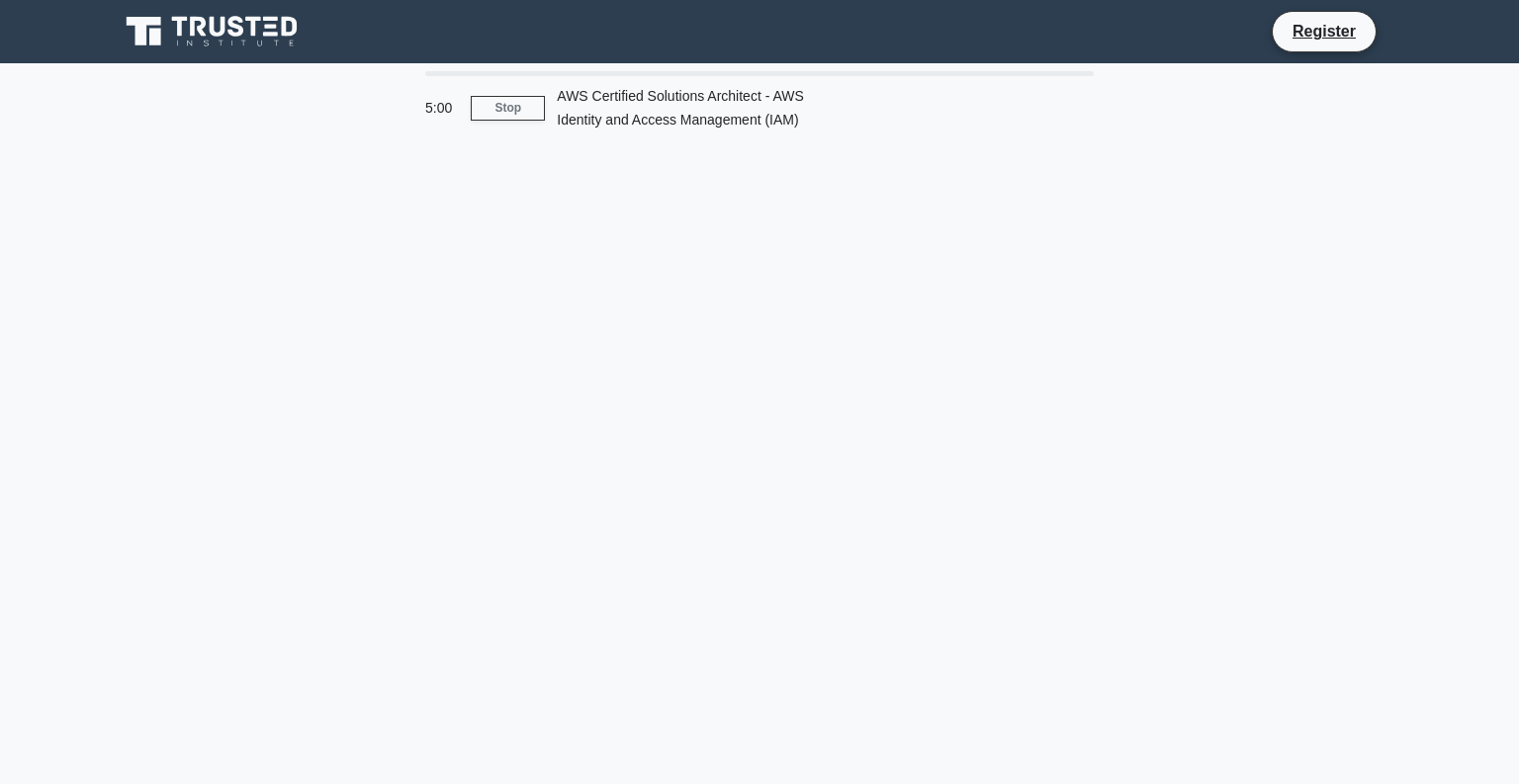 scroll, scrollTop: 0, scrollLeft: 0, axis: both 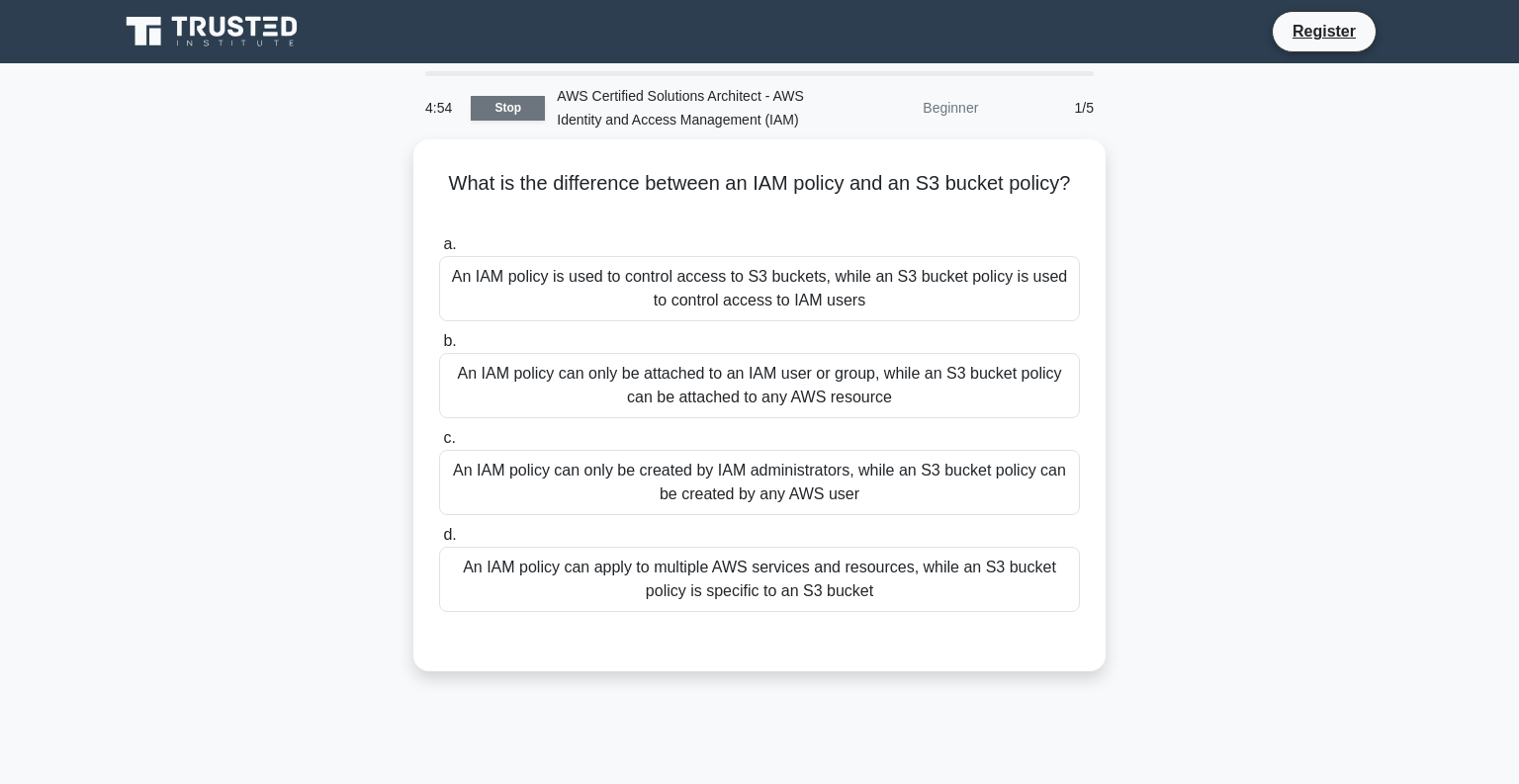 click on "Stop" at bounding box center [507, 108] 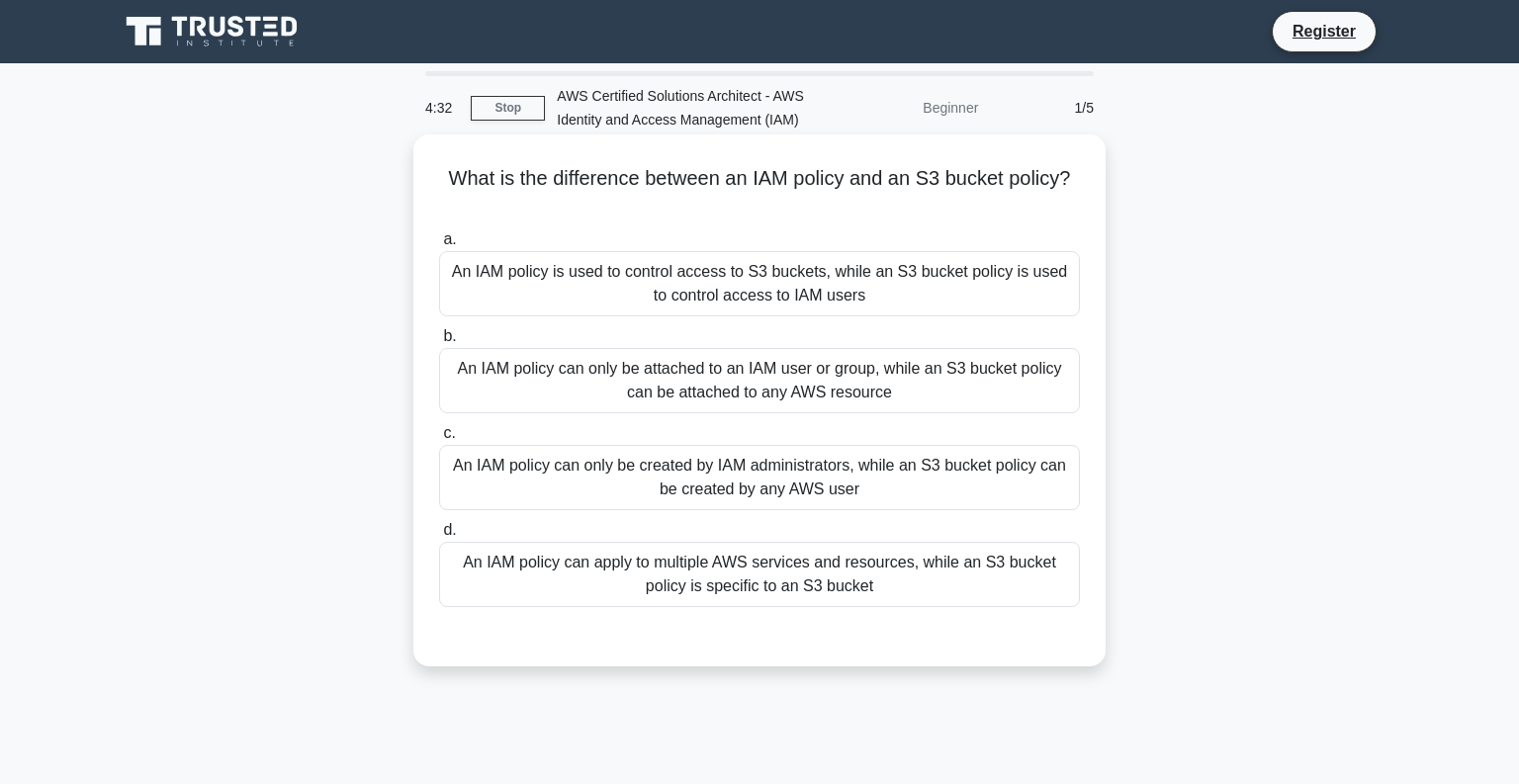click on "An IAM policy can apply to multiple AWS services and resources, while an S3 bucket policy is specific to an S3 bucket" at bounding box center (760, 574) 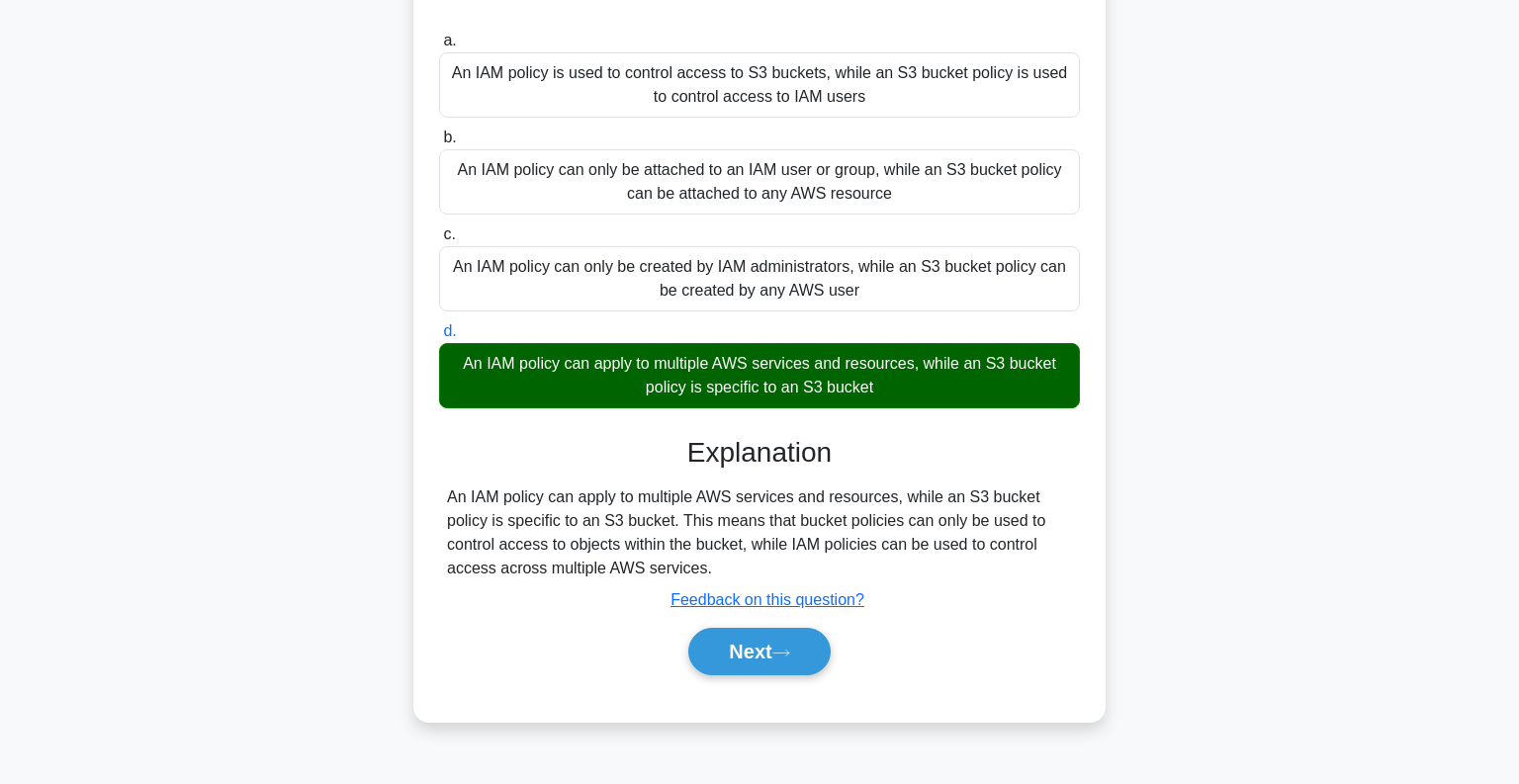 scroll, scrollTop: 228, scrollLeft: 0, axis: vertical 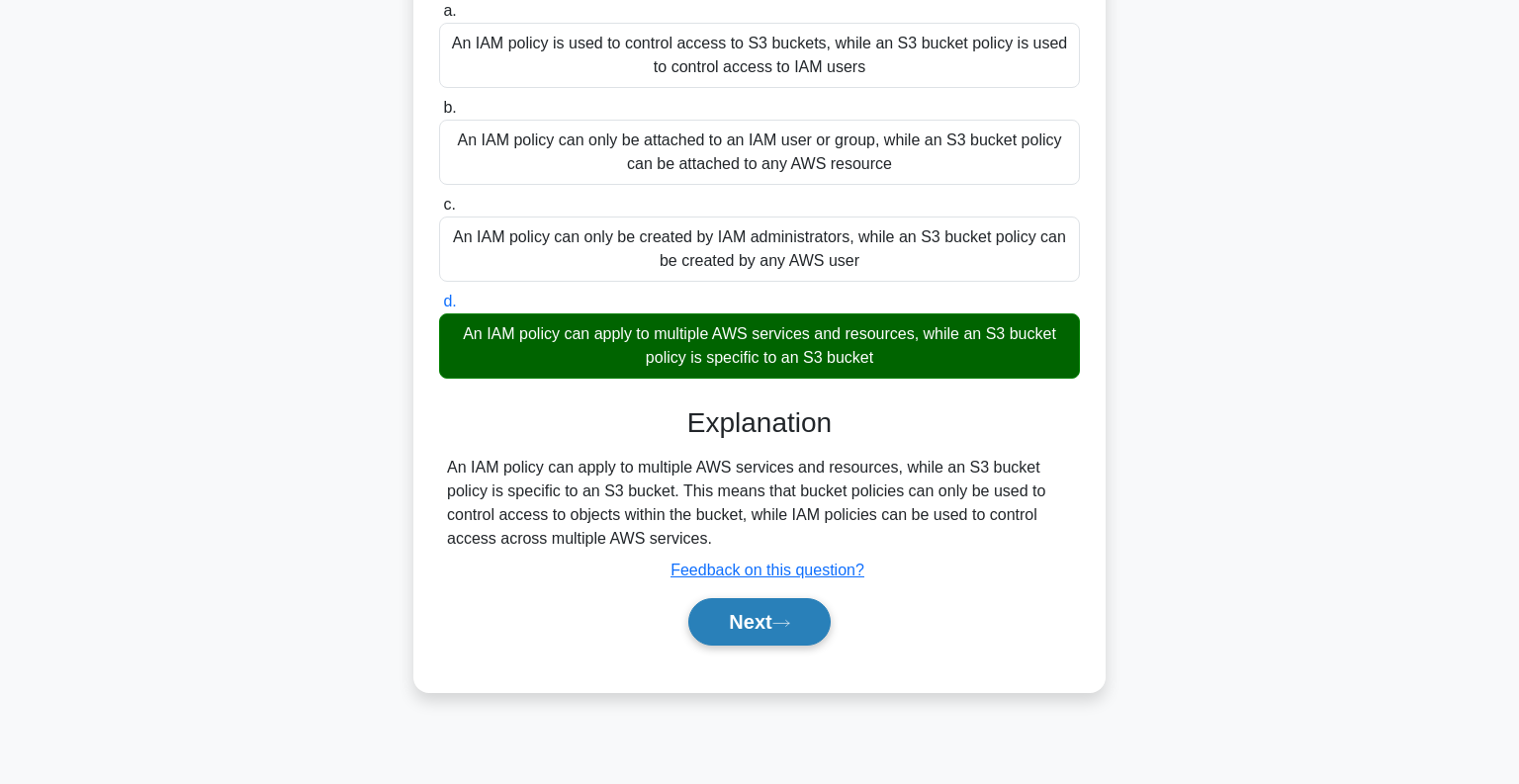 click on "Next" at bounding box center [759, 622] 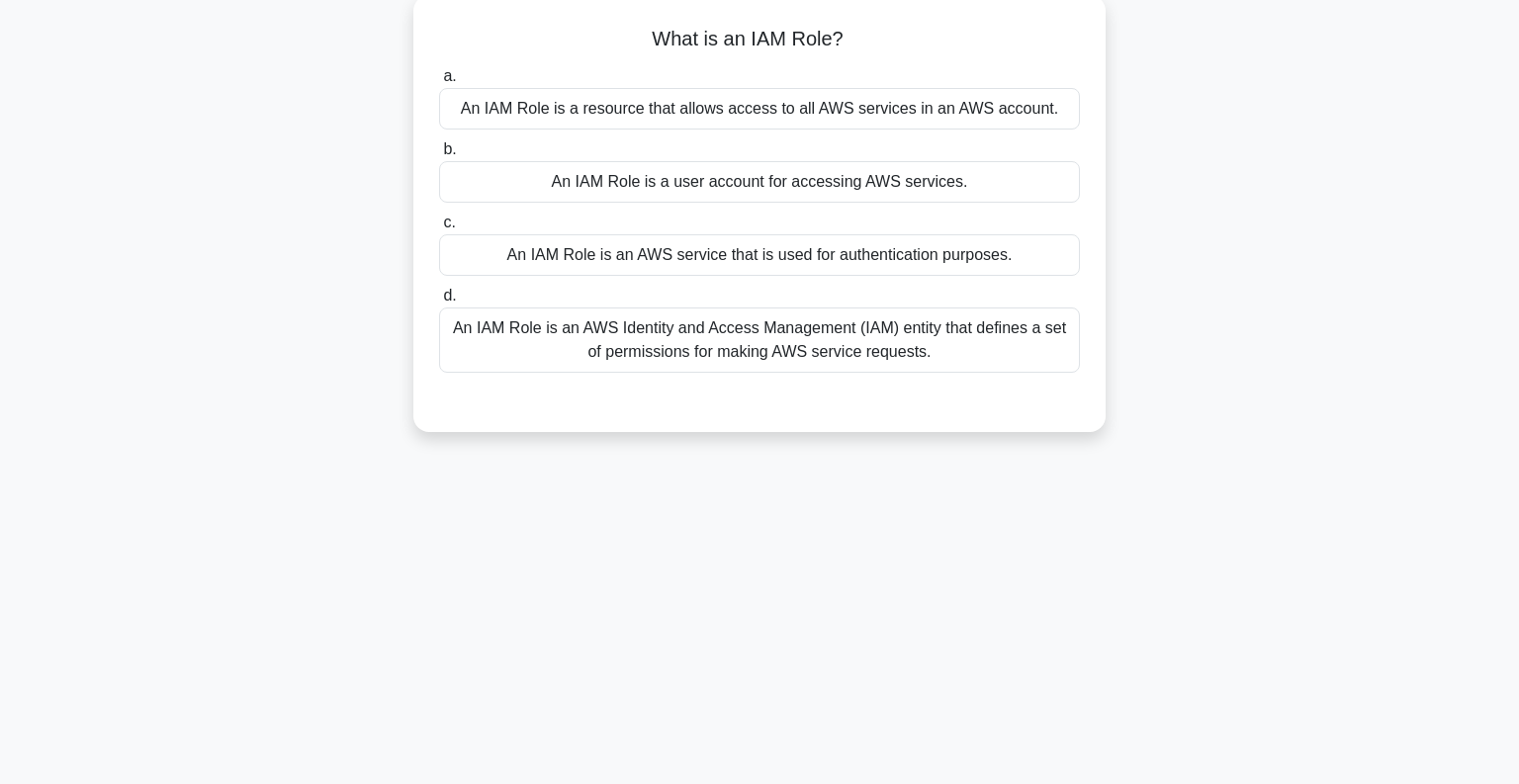 scroll, scrollTop: 0, scrollLeft: 0, axis: both 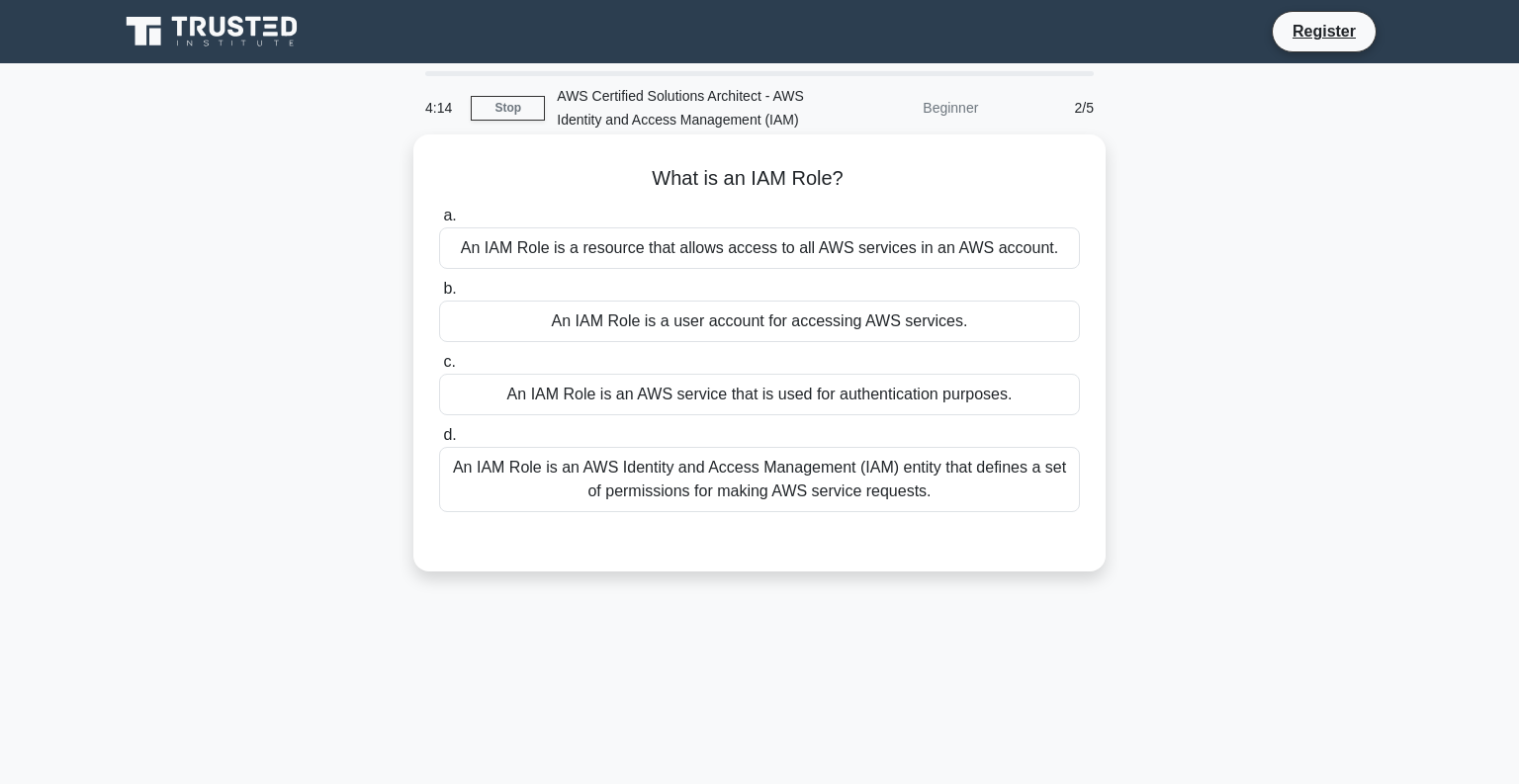 click on "An IAM Role is an AWS Identity and Access Management (IAM) entity that defines a set of permissions for making AWS service requests." at bounding box center (760, 479) 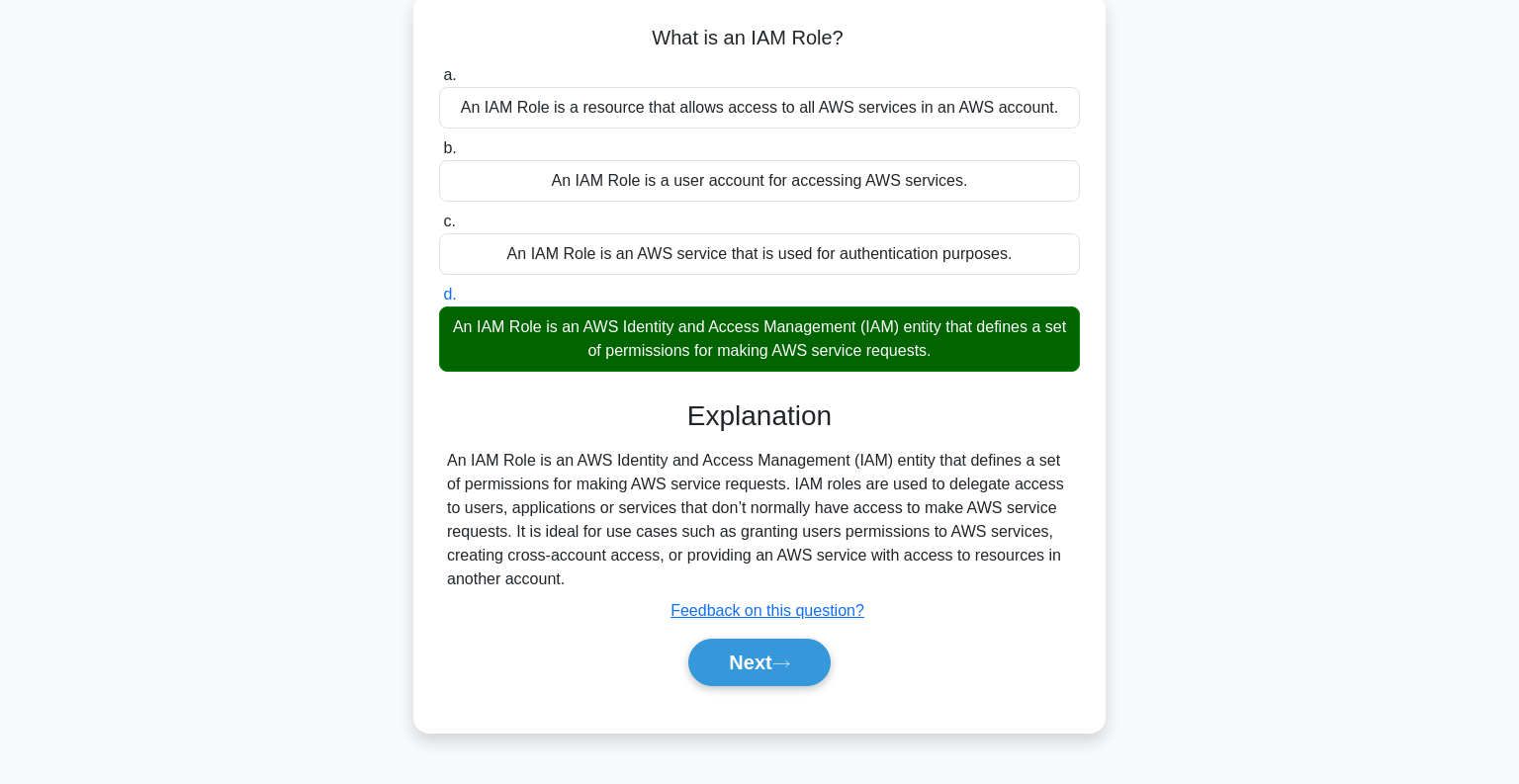scroll, scrollTop: 193, scrollLeft: 0, axis: vertical 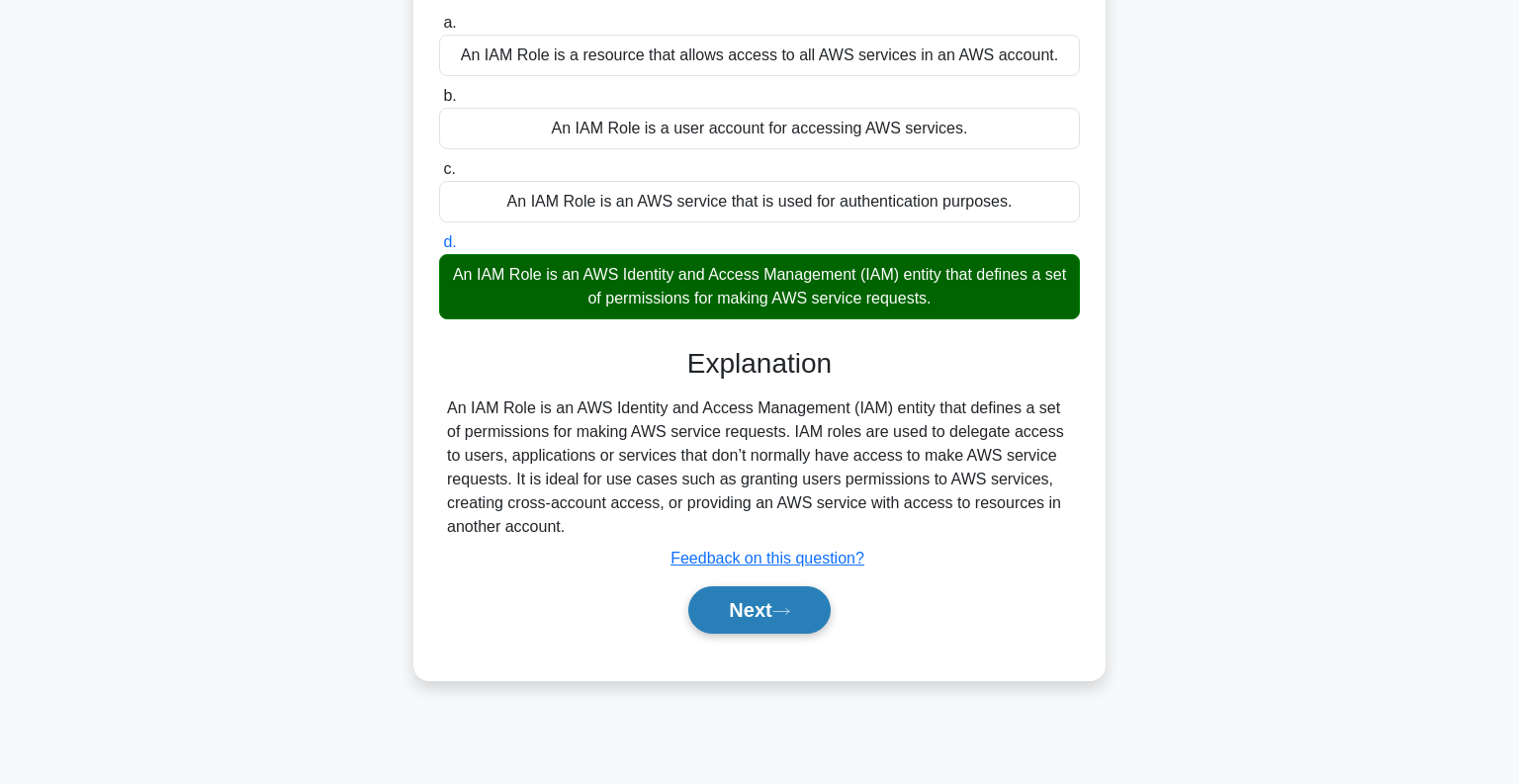 click on "Next" at bounding box center (759, 610) 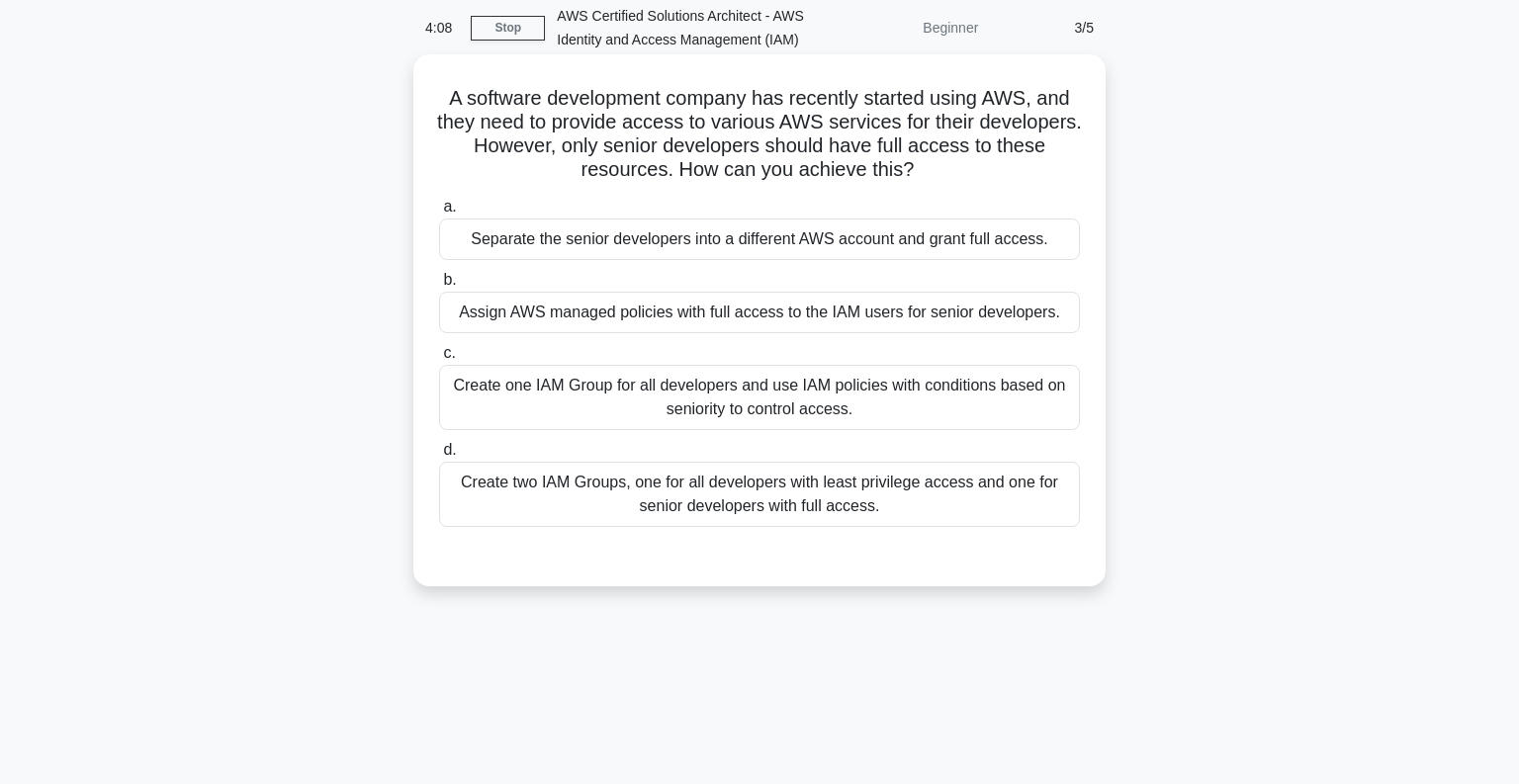 scroll, scrollTop: 69, scrollLeft: 0, axis: vertical 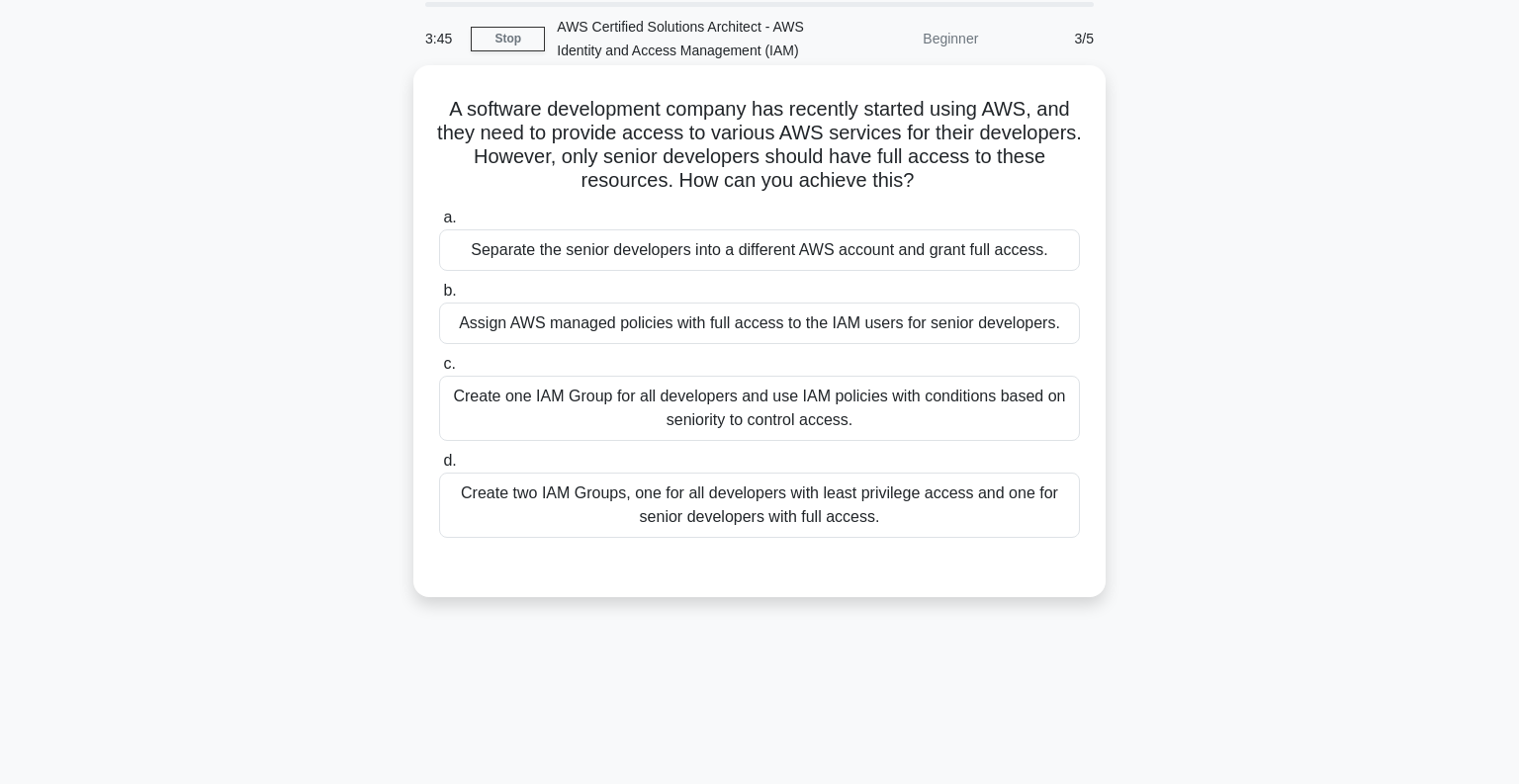 click on "Create two IAM Groups, one for all developers with least privilege access and one for senior developers with full access." at bounding box center (760, 505) 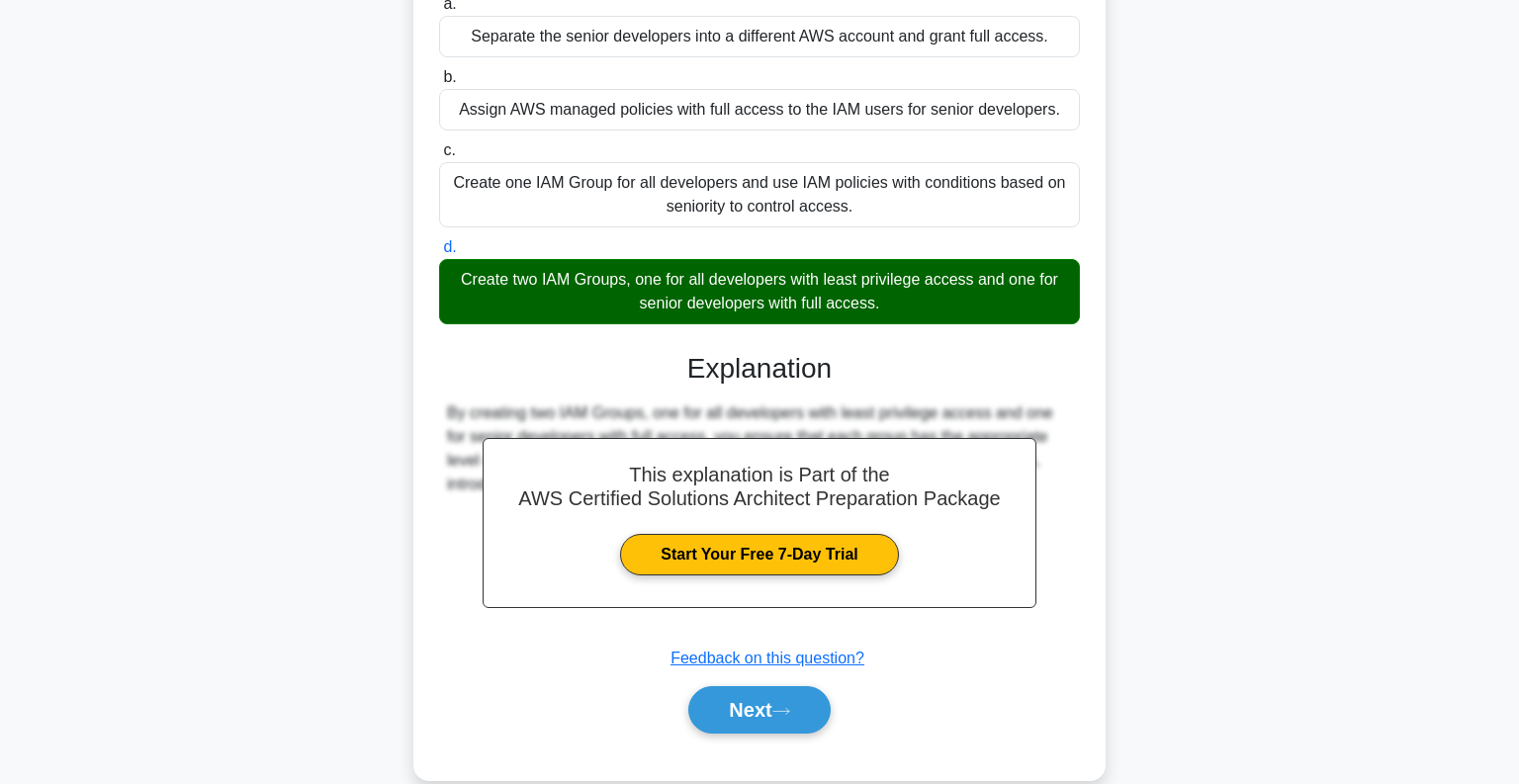 scroll, scrollTop: 296, scrollLeft: 0, axis: vertical 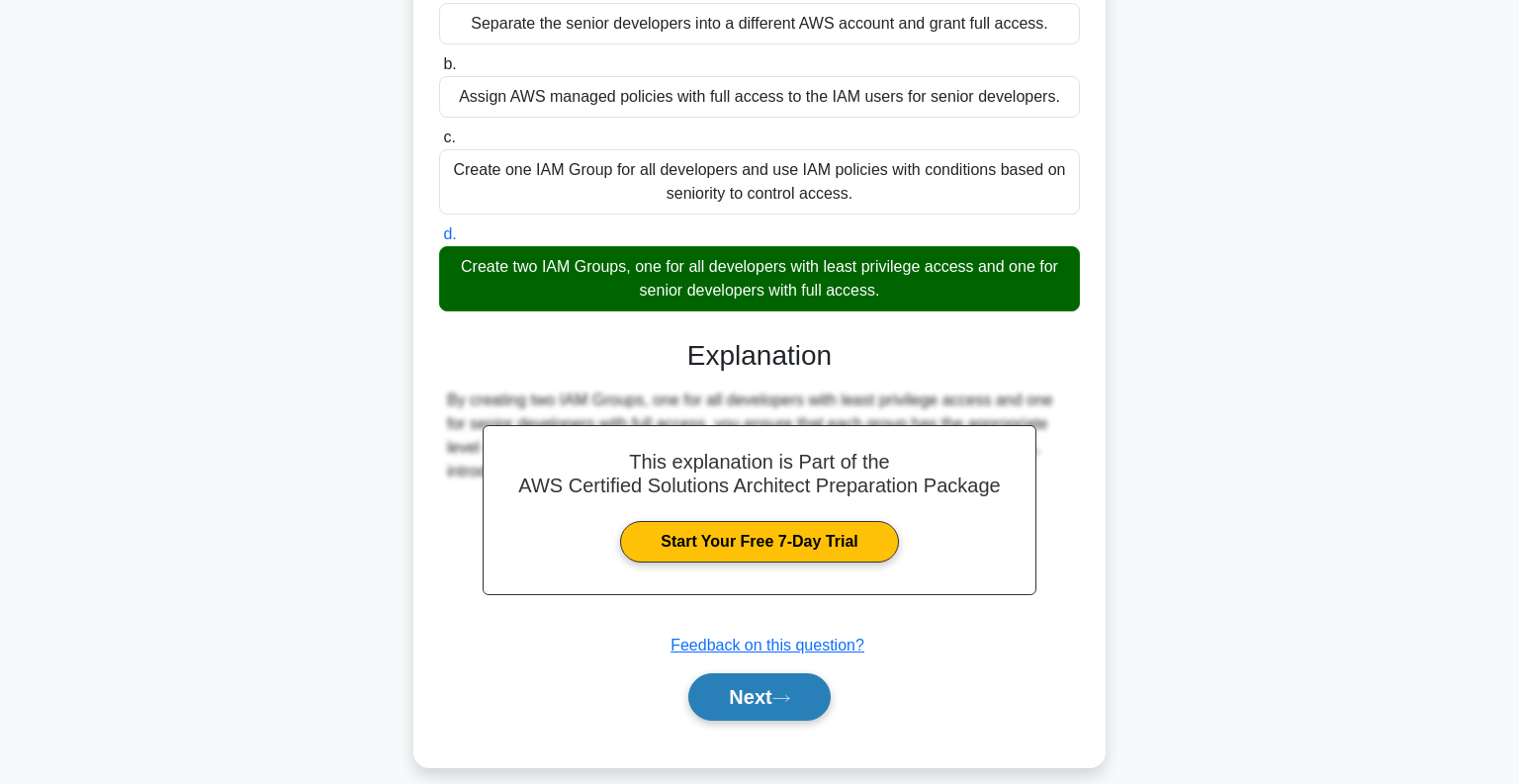 click on "Next" at bounding box center [759, 697] 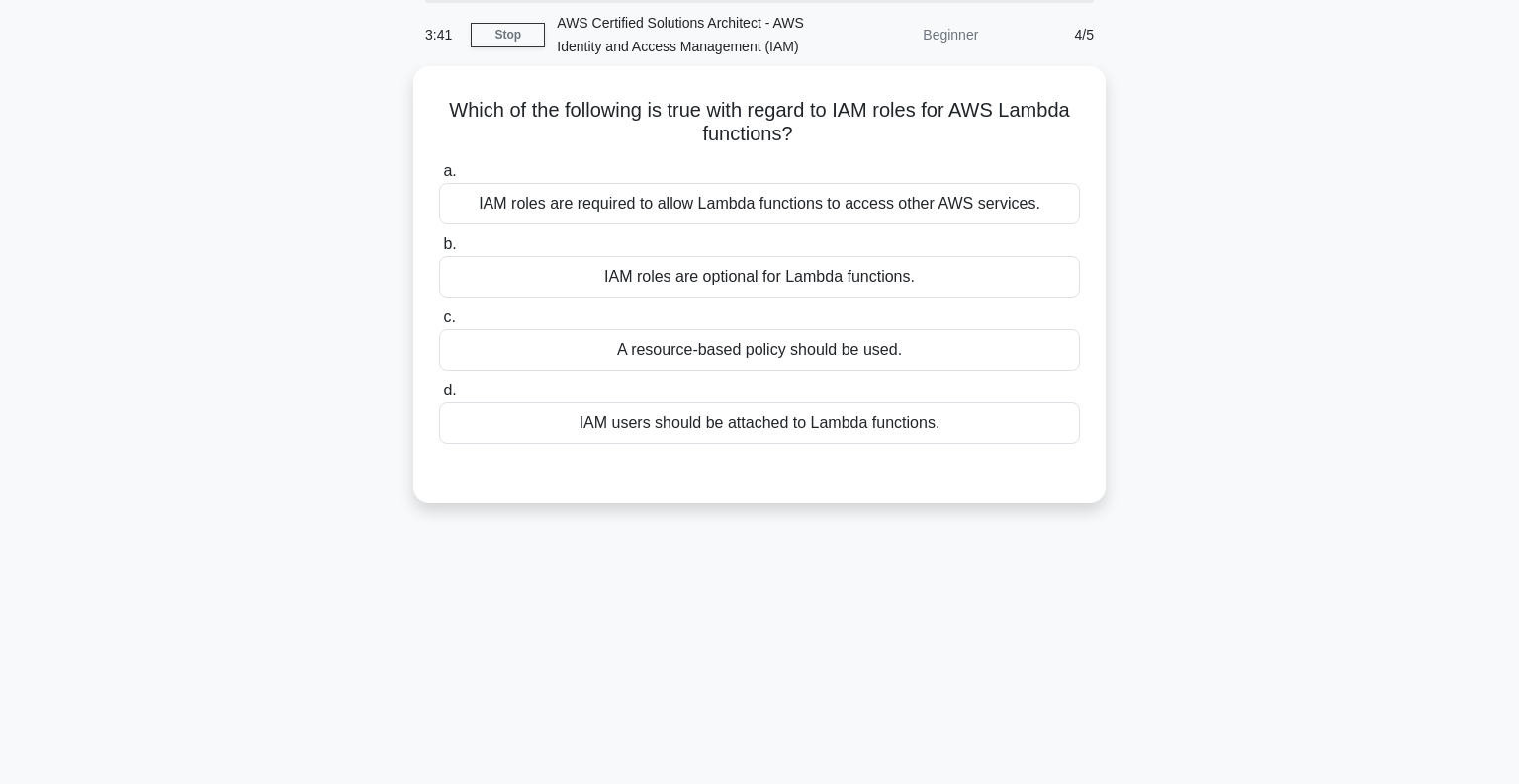 scroll, scrollTop: 5, scrollLeft: 0, axis: vertical 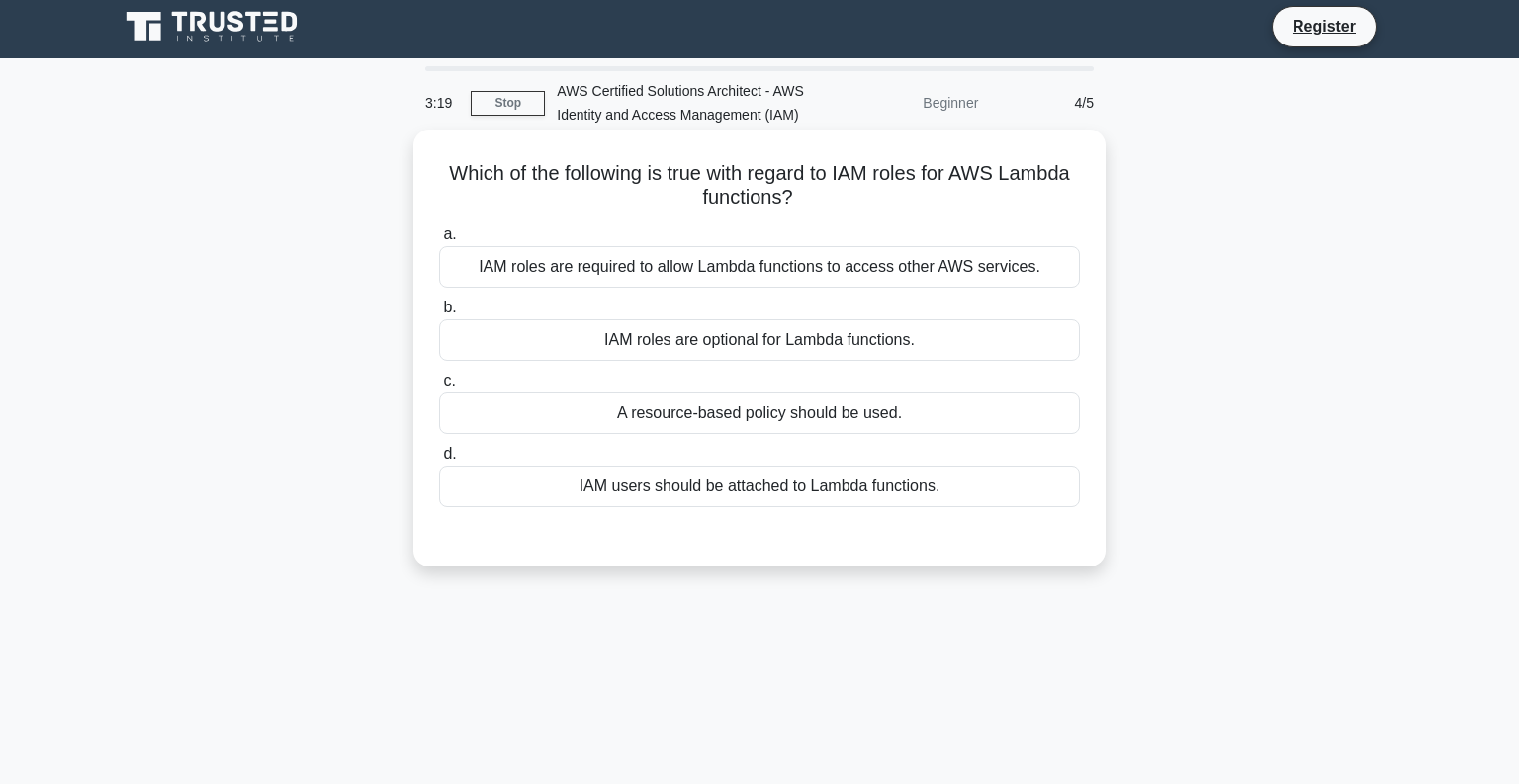 click on "A resource-based policy should be used." at bounding box center (760, 413) 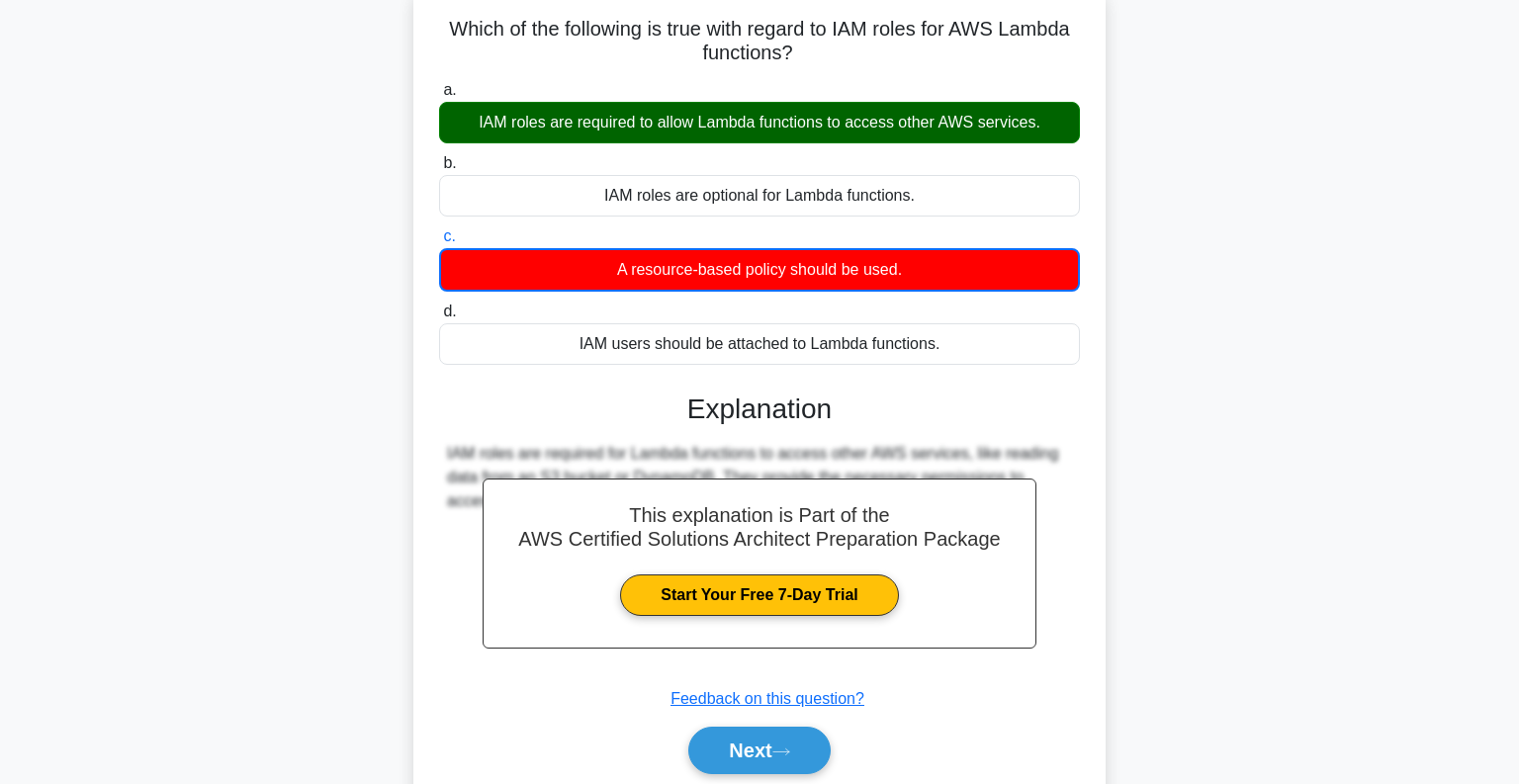 scroll, scrollTop: 284, scrollLeft: 0, axis: vertical 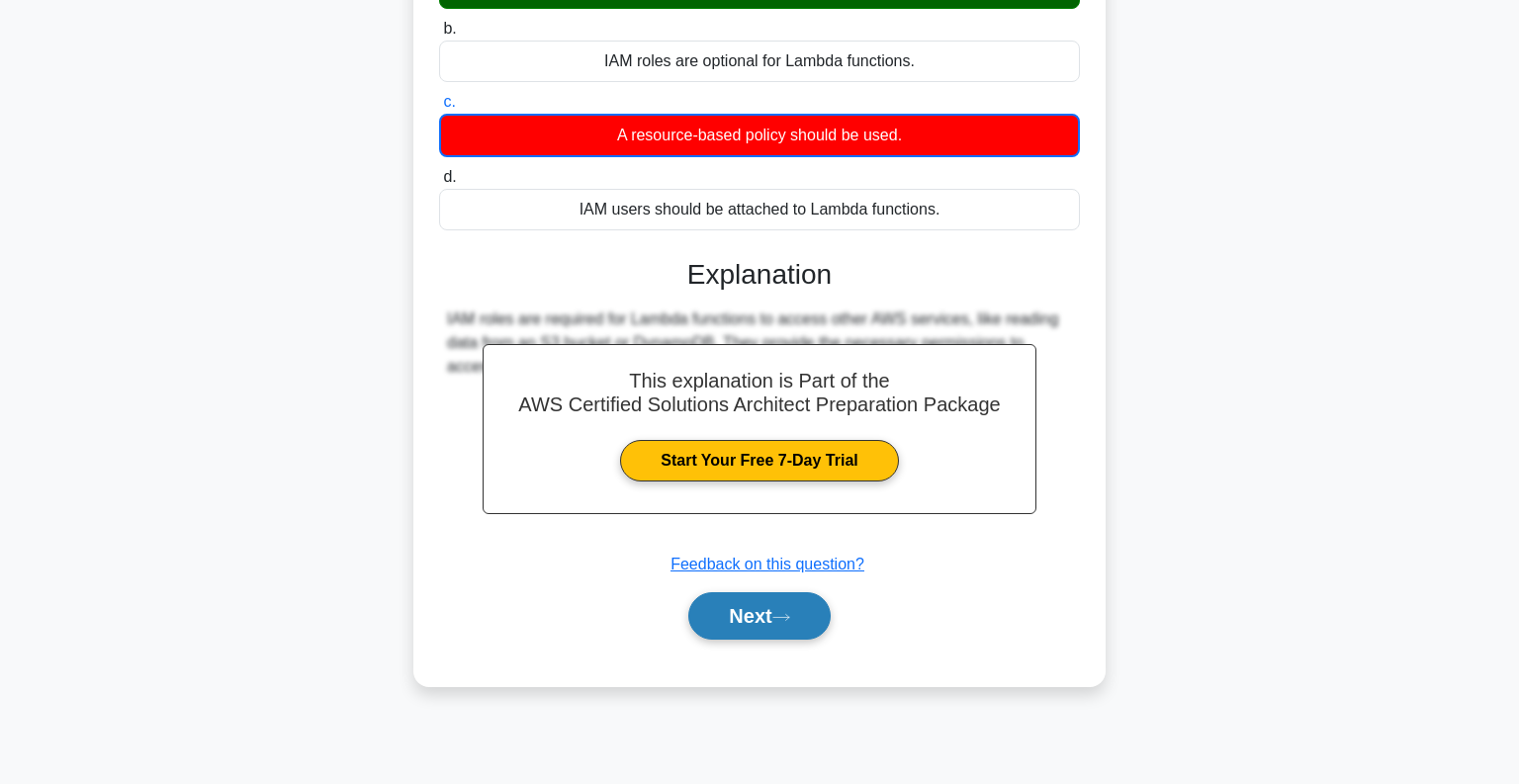 click on "Next" at bounding box center (759, 616) 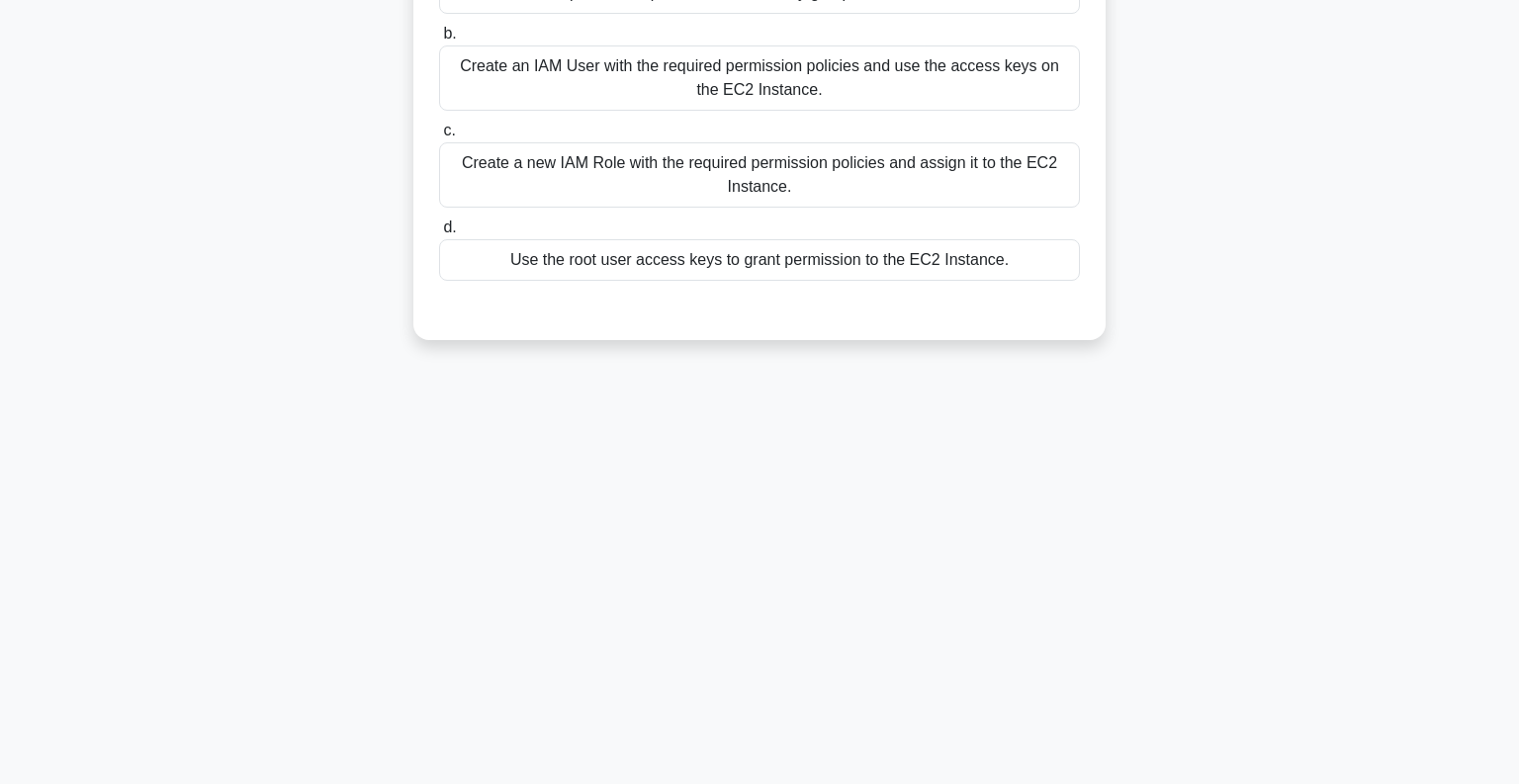 scroll, scrollTop: 0, scrollLeft: 0, axis: both 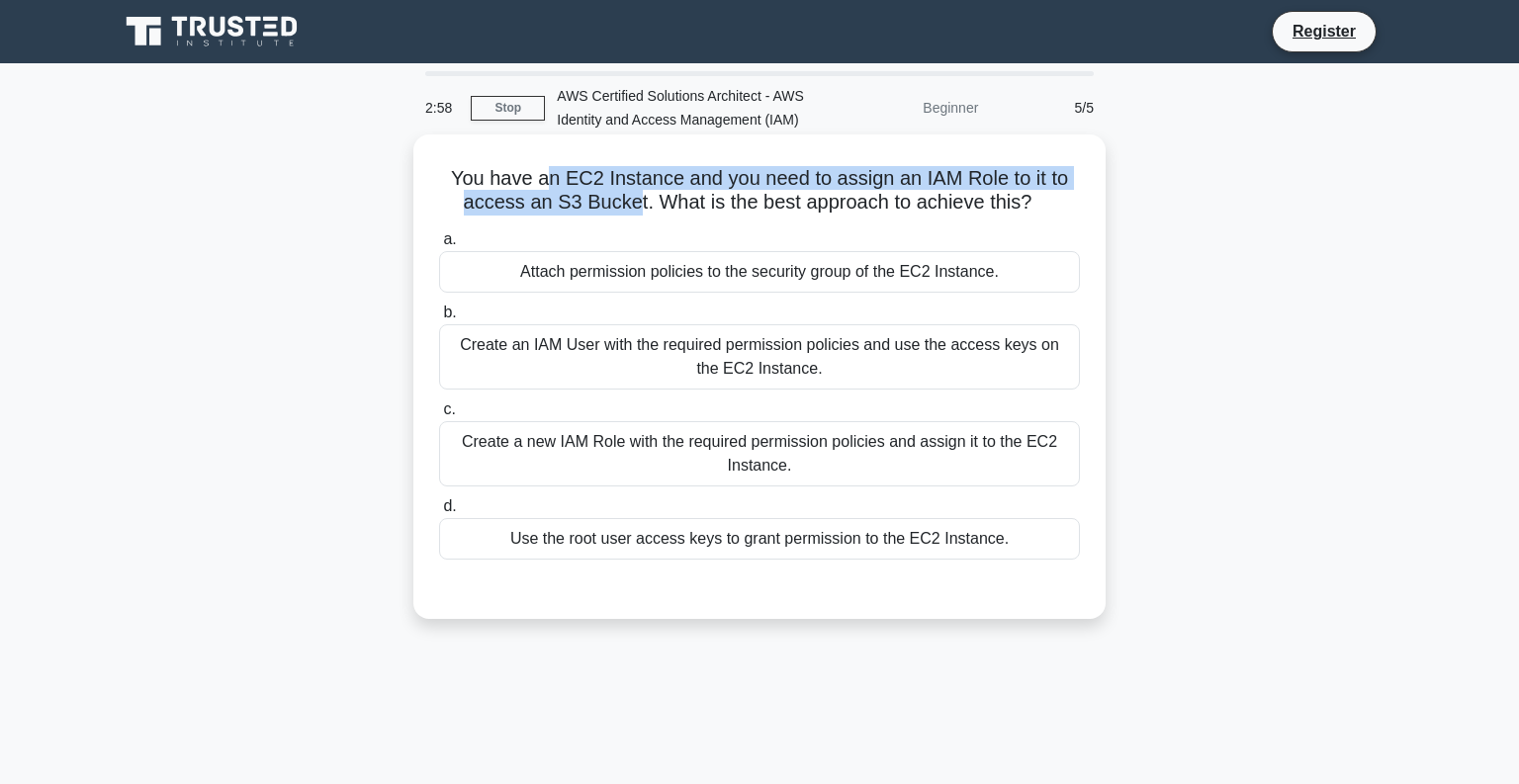 drag, startPoint x: 547, startPoint y: 172, endPoint x: 632, endPoint y: 203, distance: 90.476516 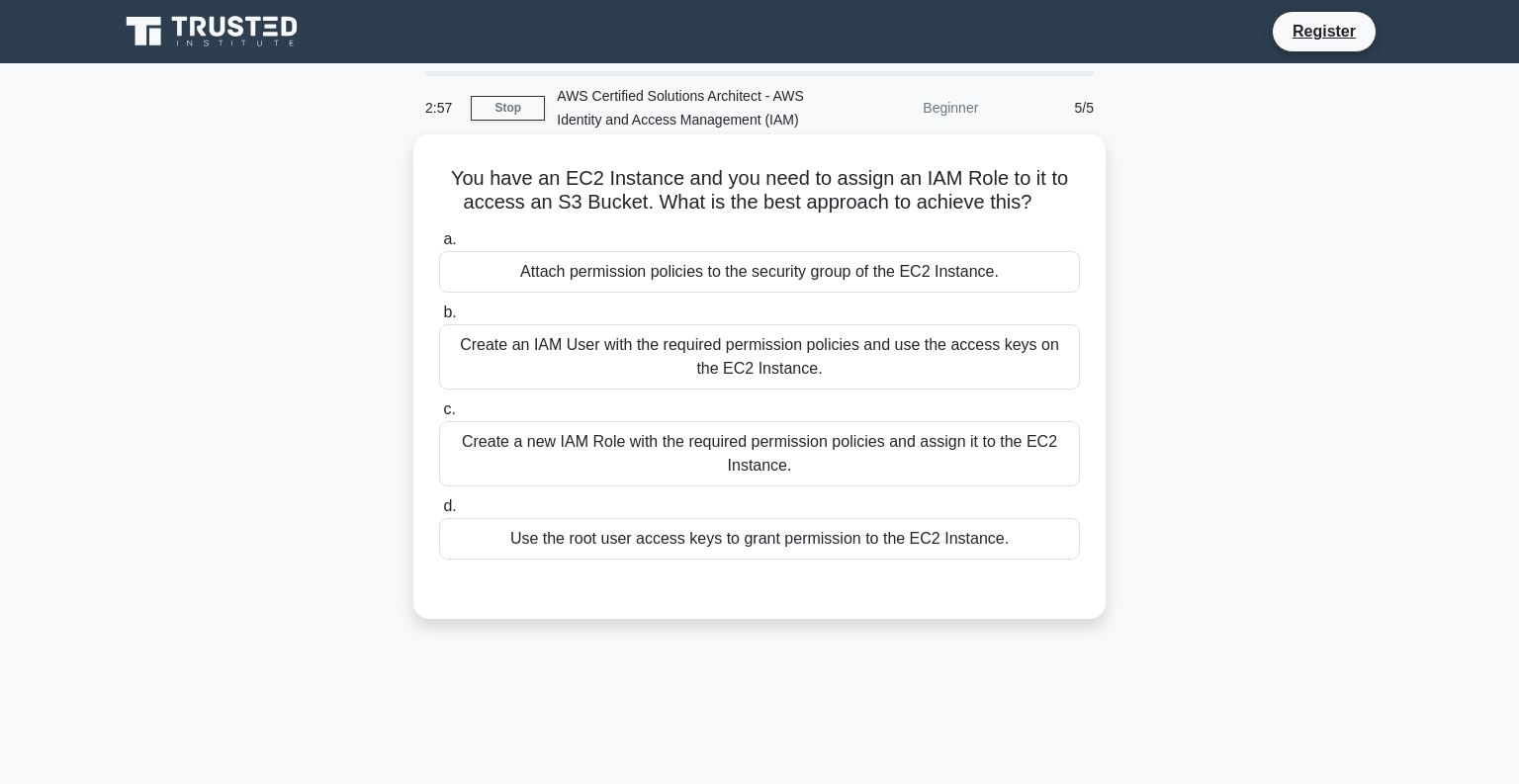 click on "You have an EC2 Instance and you need to assign an IAM Role to it to access an S3 Bucket. What is the best approach to achieve this?
.spinner_0XTQ{transform-origin:center;animation:spinner_y6GP .75s linear infinite}@keyframes spinner_y6GP{100%{transform:rotate(360deg)}}" at bounding box center (760, 191) 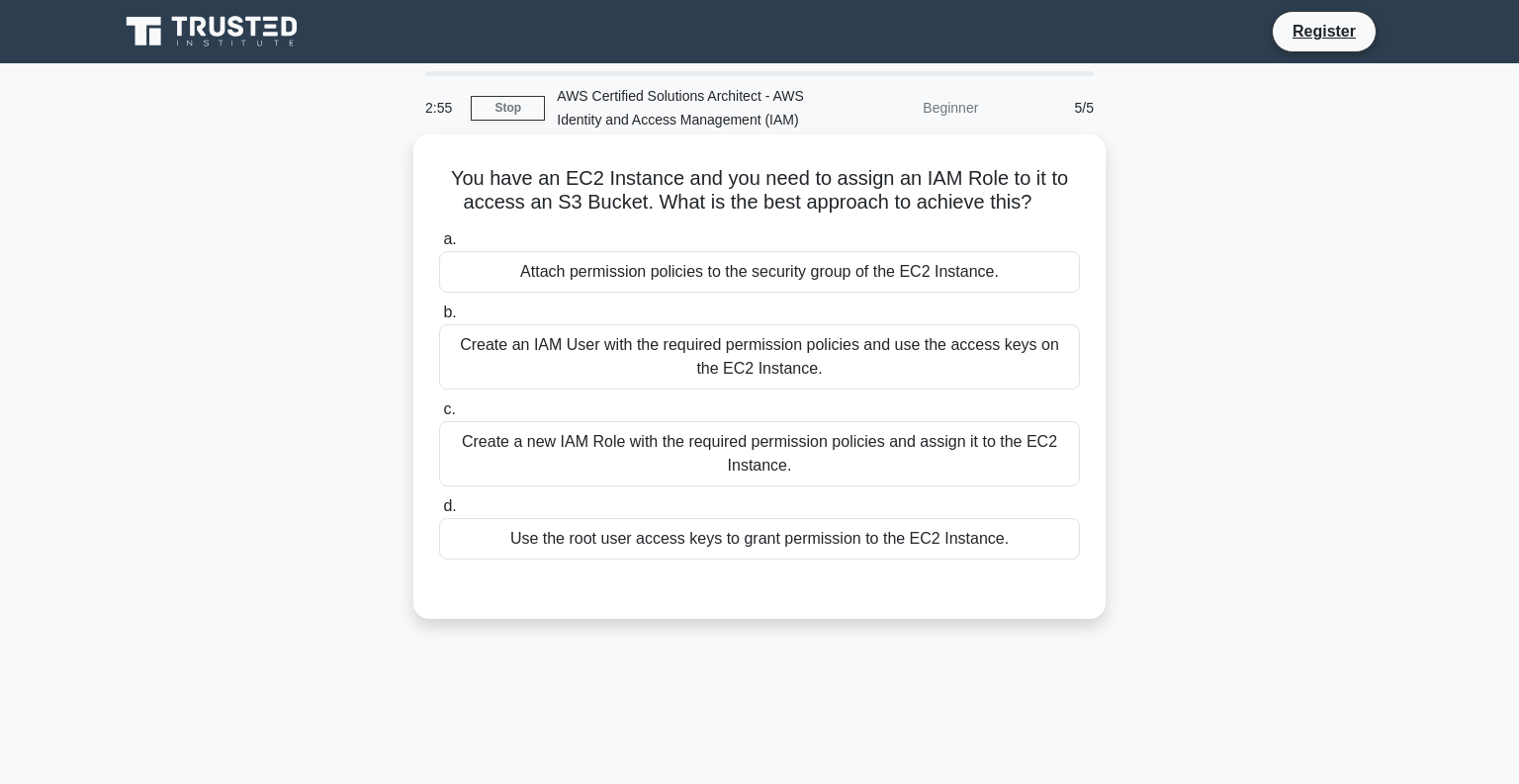 click on "You have an EC2 Instance and you need to assign an IAM Role to it to access an S3 Bucket. What is the best approach to achieve this?
.spinner_0XTQ{transform-origin:center;animation:spinner_y6GP .75s linear infinite}@keyframes spinner_y6GP{100%{transform:rotate(360deg)}}" at bounding box center (760, 191) 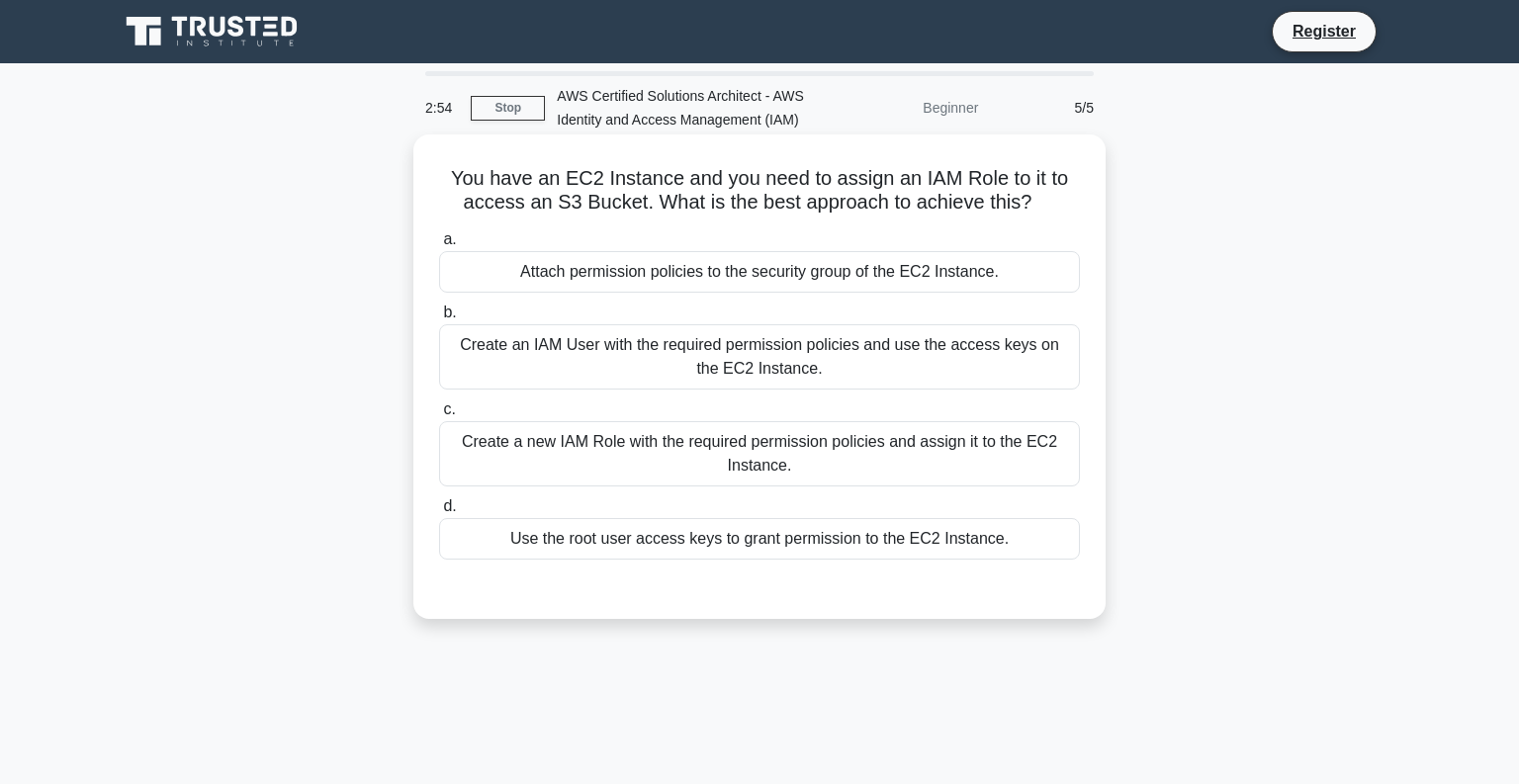 click on "You have an EC2 Instance and you need to assign an IAM Role to it to access an S3 Bucket. What is the best approach to achieve this?
.spinner_0XTQ{transform-origin:center;animation:spinner_y6GP .75s linear infinite}@keyframes spinner_y6GP{100%{transform:rotate(360deg)}}" at bounding box center (760, 191) 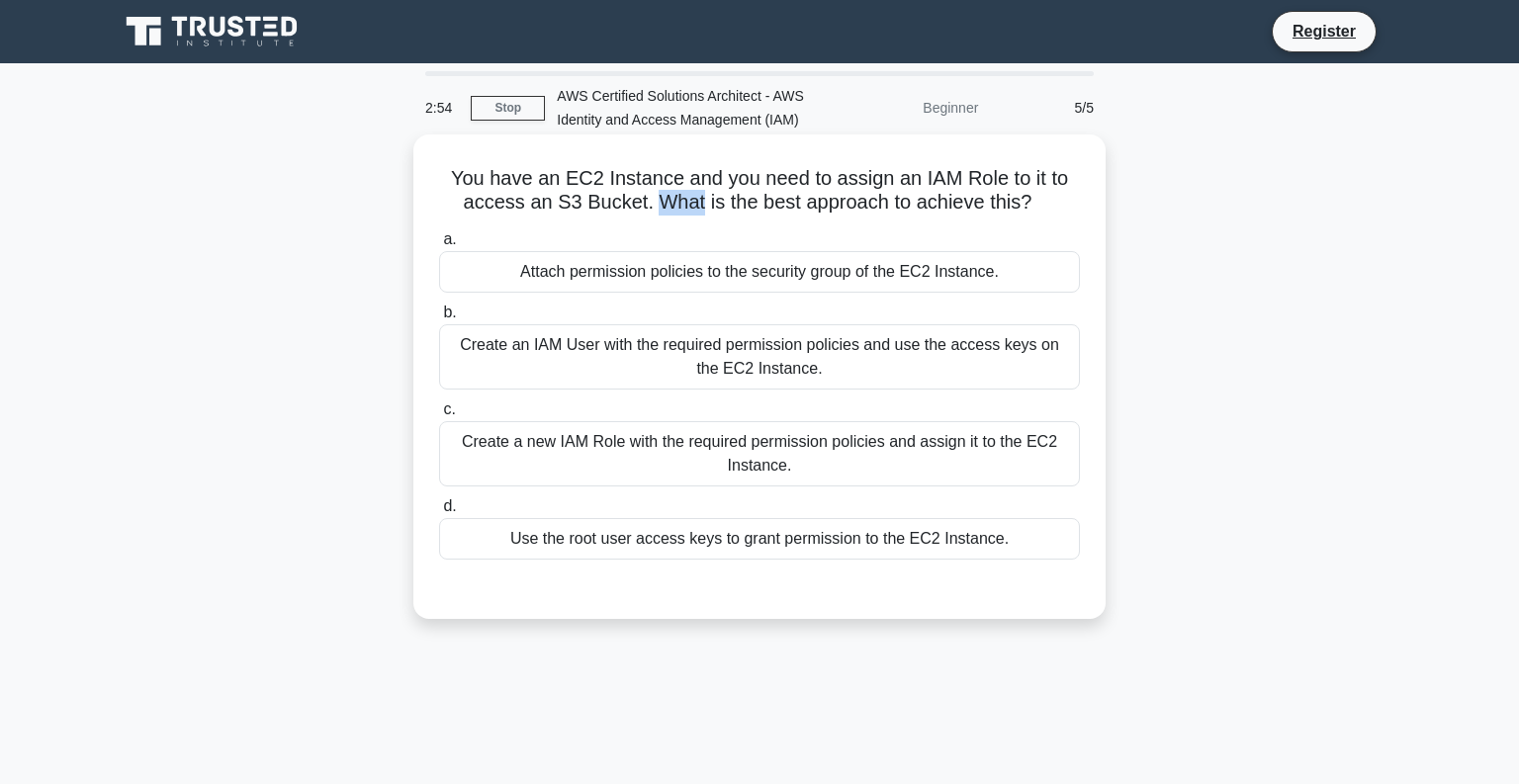 click on "You have an EC2 Instance and you need to assign an IAM Role to it to access an S3 Bucket. What is the best approach to achieve this?
.spinner_0XTQ{transform-origin:center;animation:spinner_y6GP .75s linear infinite}@keyframes spinner_y6GP{100%{transform:rotate(360deg)}}" at bounding box center [760, 191] 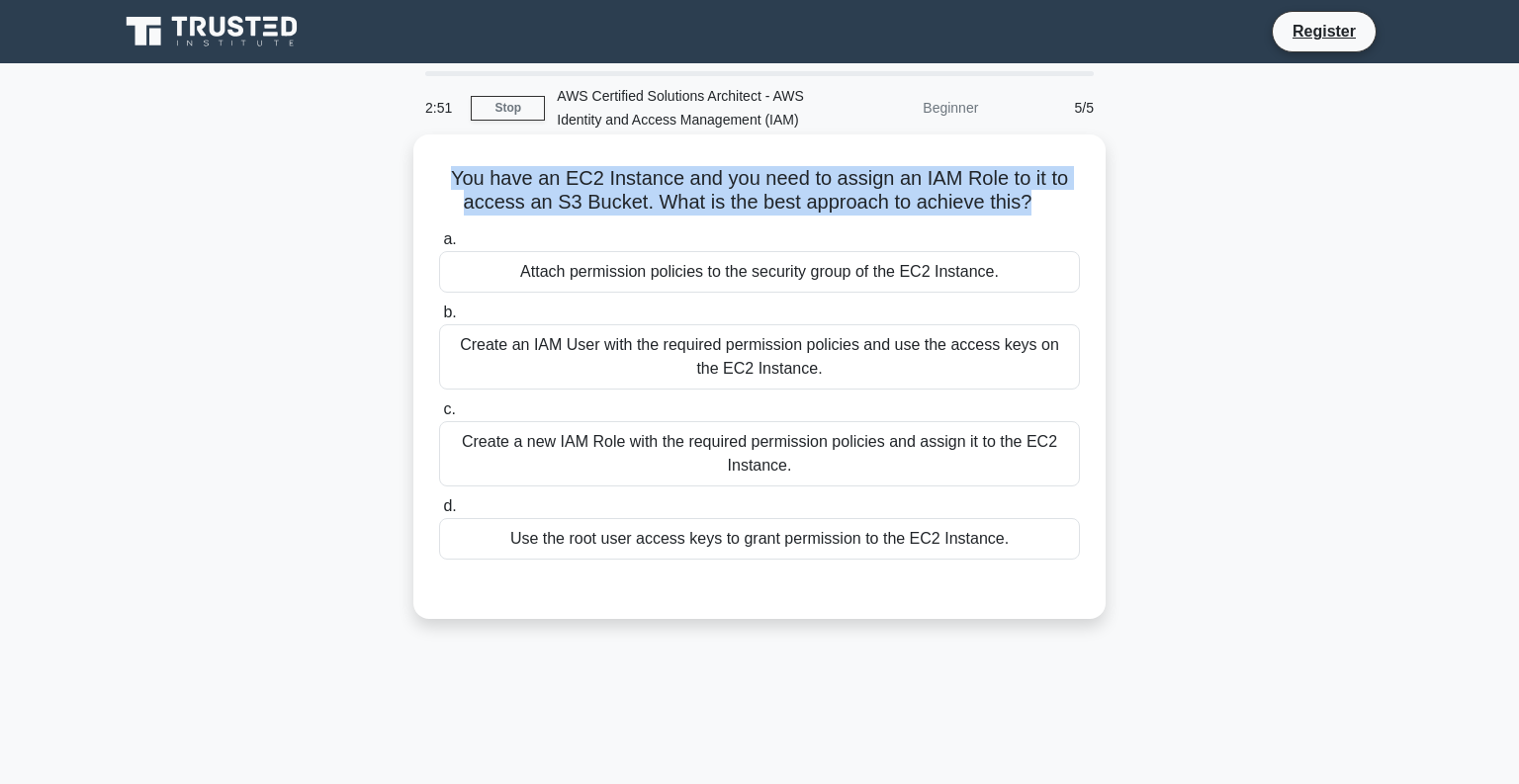 click on "You have an EC2 Instance and you need to assign an IAM Role to it to access an S3 Bucket. What is the best approach to achieve this?
.spinner_0XTQ{transform-origin:center;animation:spinner_y6GP .75s linear infinite}@keyframes spinner_y6GP{100%{transform:rotate(360deg)}}" at bounding box center (760, 191) 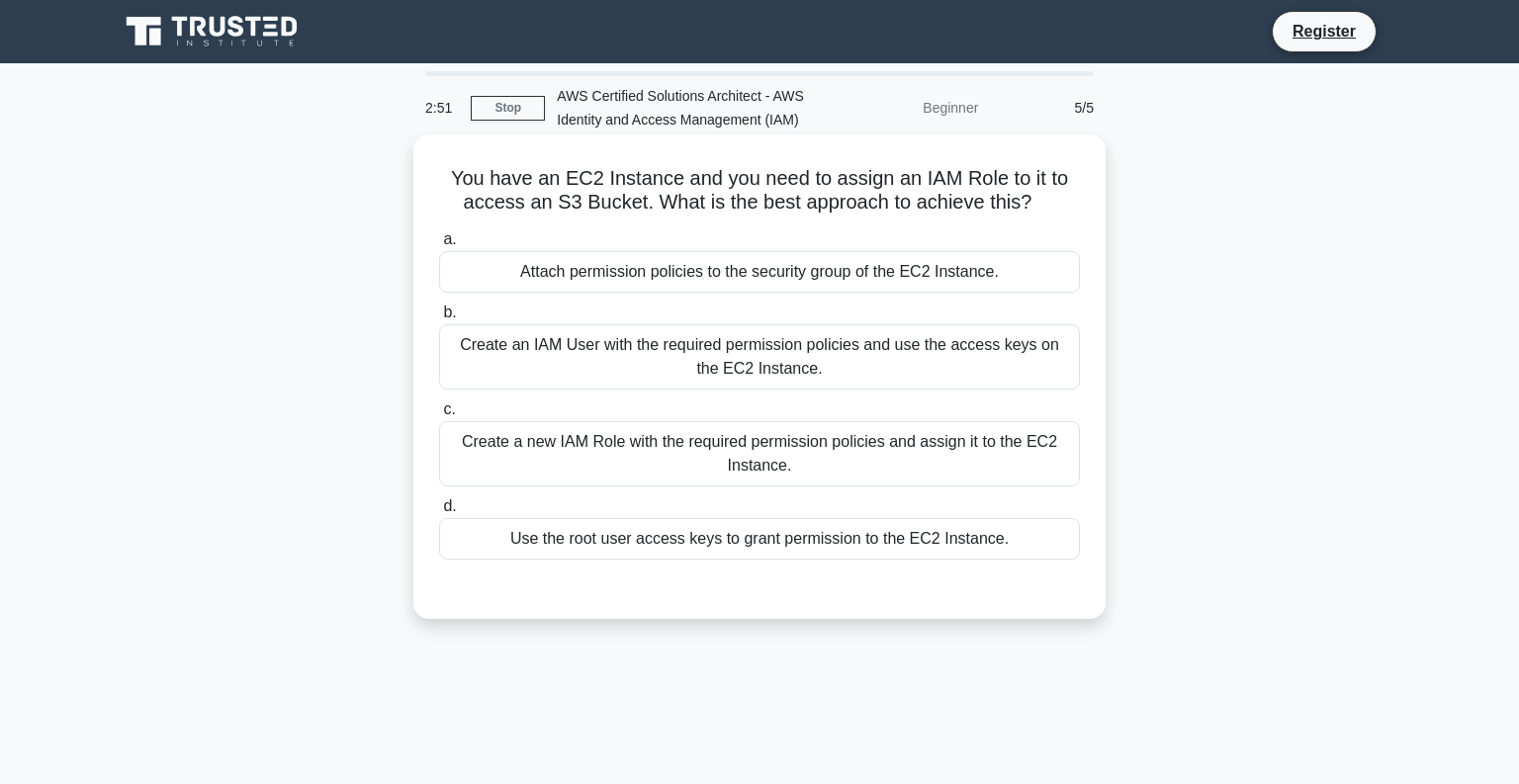 click on "You have an EC2 Instance and you need to assign an IAM Role to it to access an S3 Bucket. What is the best approach to achieve this?
.spinner_0XTQ{transform-origin:center;animation:spinner_y6GP .75s linear infinite}@keyframes spinner_y6GP{100%{transform:rotate(360deg)}}" at bounding box center (760, 191) 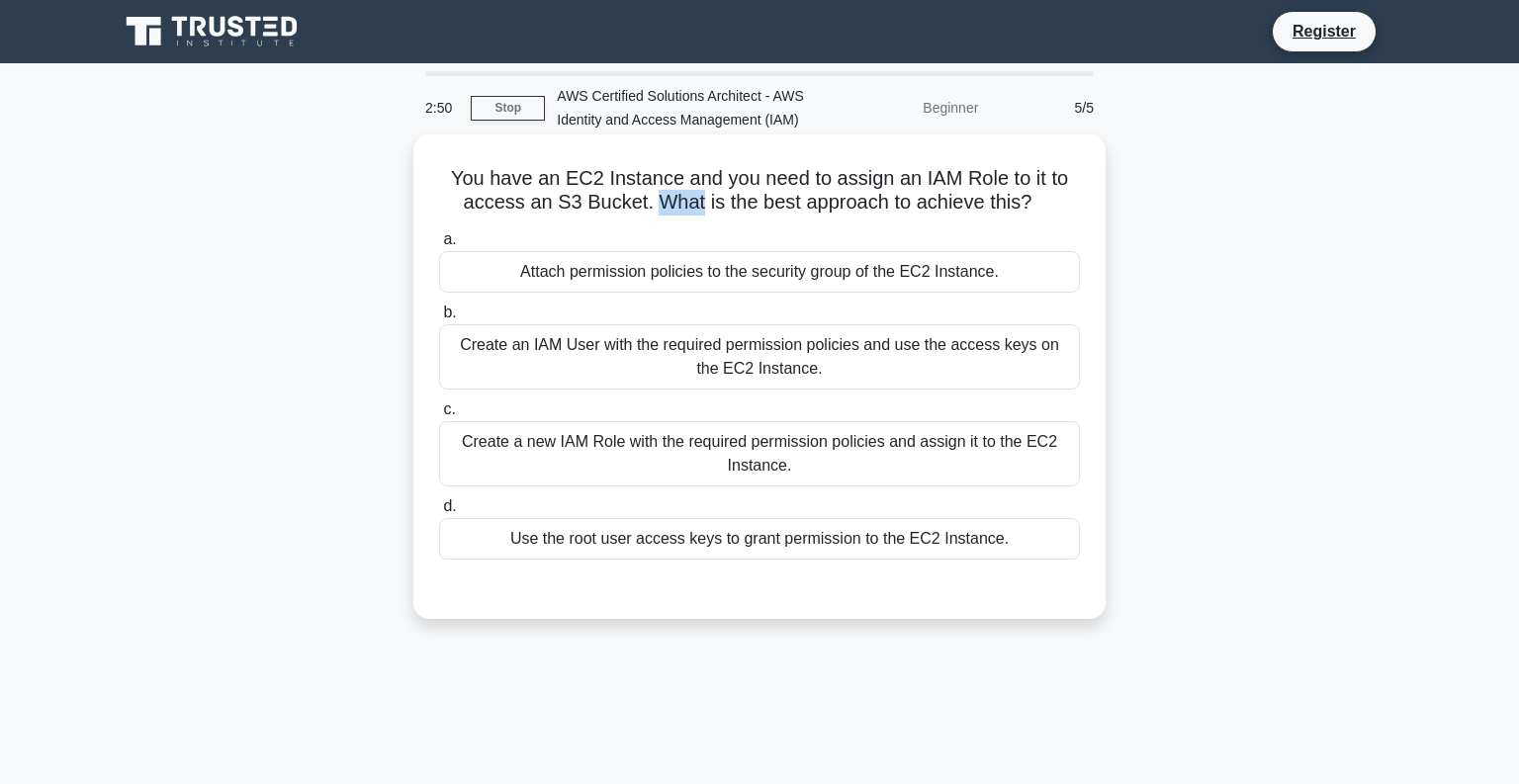 click on "You have an EC2 Instance and you need to assign an IAM Role to it to access an S3 Bucket. What is the best approach to achieve this?
.spinner_0XTQ{transform-origin:center;animation:spinner_y6GP .75s linear infinite}@keyframes spinner_y6GP{100%{transform:rotate(360deg)}}" at bounding box center (760, 191) 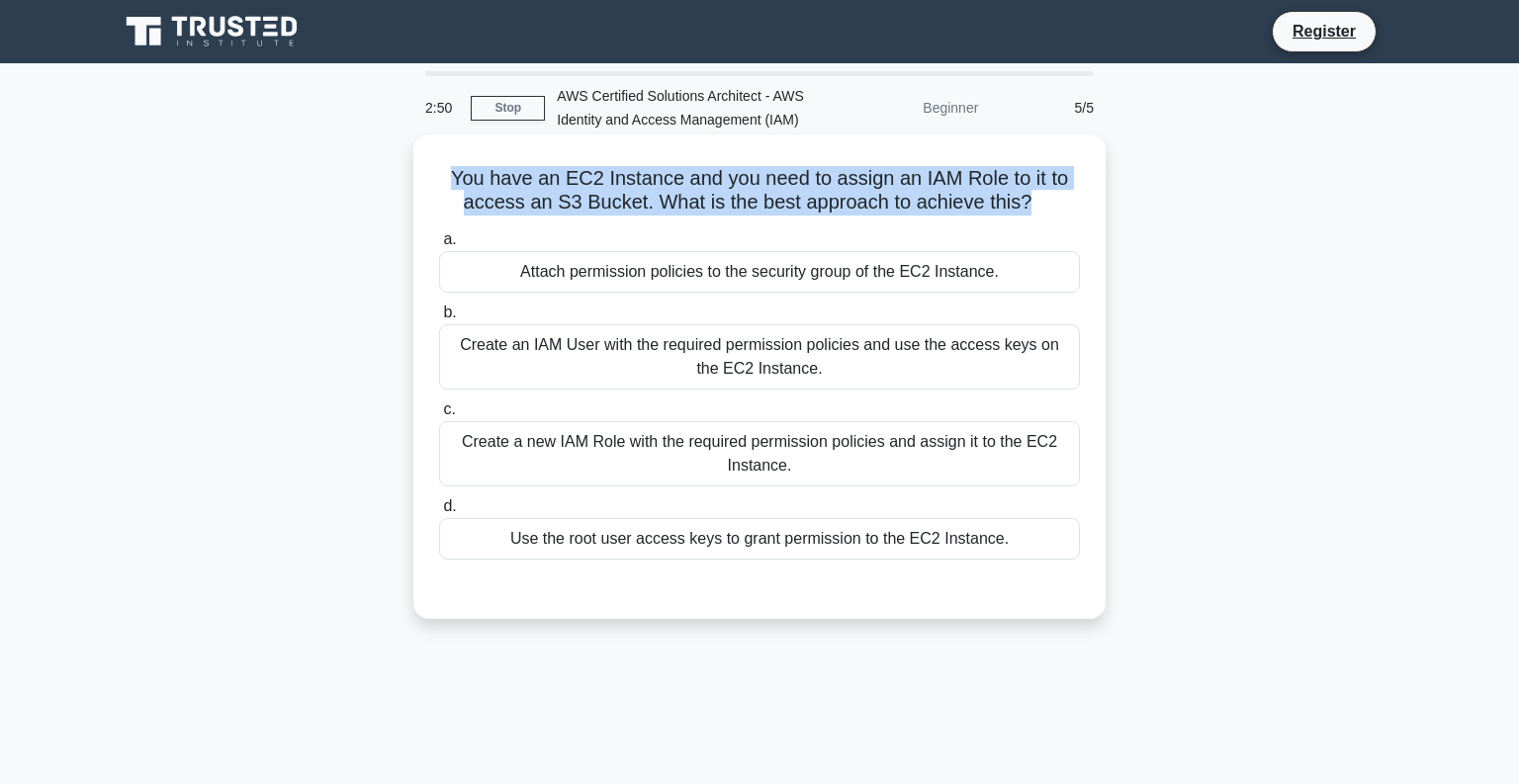 click on "You have an EC2 Instance and you need to assign an IAM Role to it to access an S3 Bucket. What is the best approach to achieve this?
.spinner_0XTQ{transform-origin:center;animation:spinner_y6GP .75s linear infinite}@keyframes spinner_y6GP{100%{transform:rotate(360deg)}}" at bounding box center [760, 191] 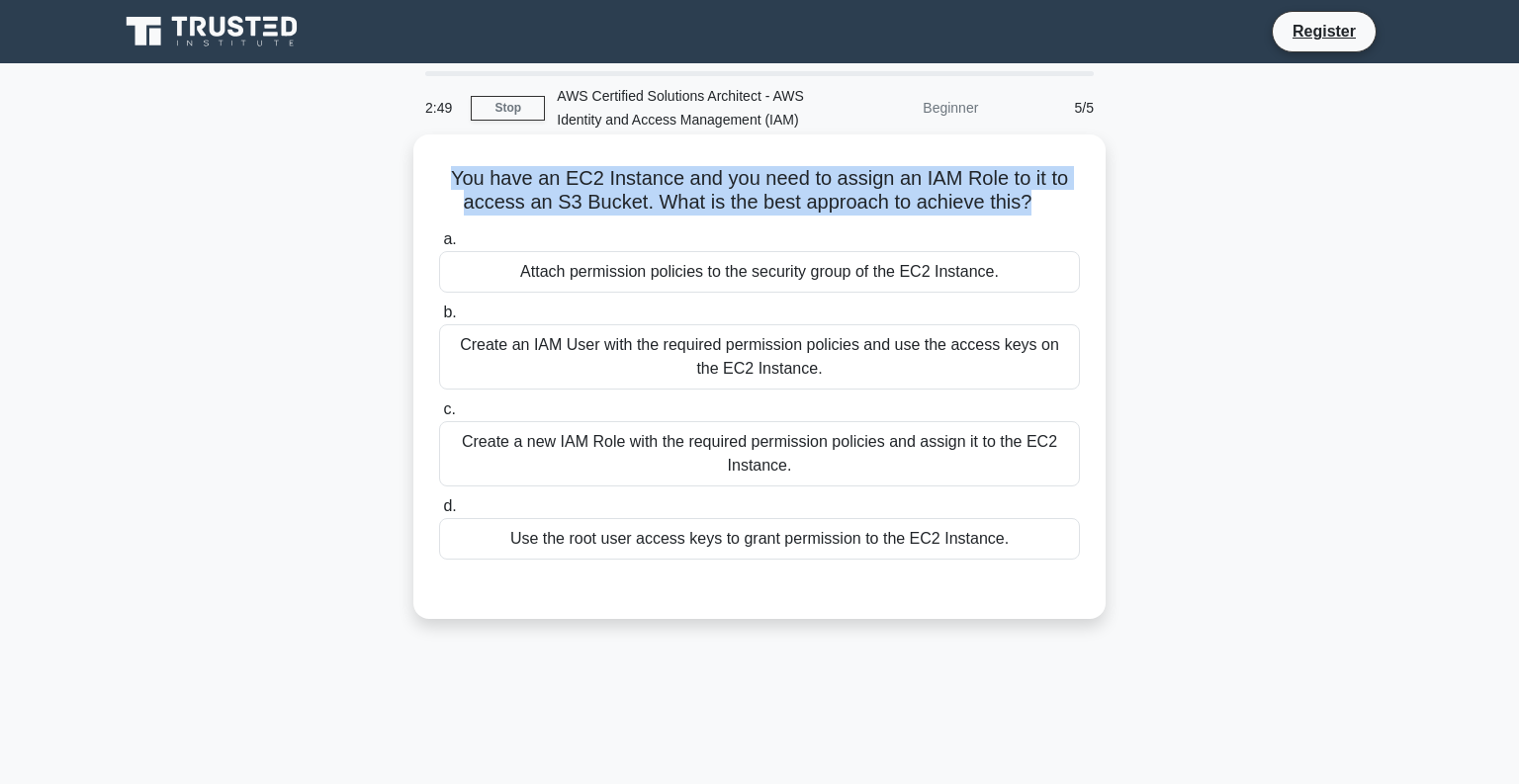 click on "You have an EC2 Instance and you need to assign an IAM Role to it to access an S3 Bucket. What is the best approach to achieve this?
.spinner_0XTQ{transform-origin:center;animation:spinner_y6GP .75s linear infinite}@keyframes spinner_y6GP{100%{transform:rotate(360deg)}}" at bounding box center (760, 191) 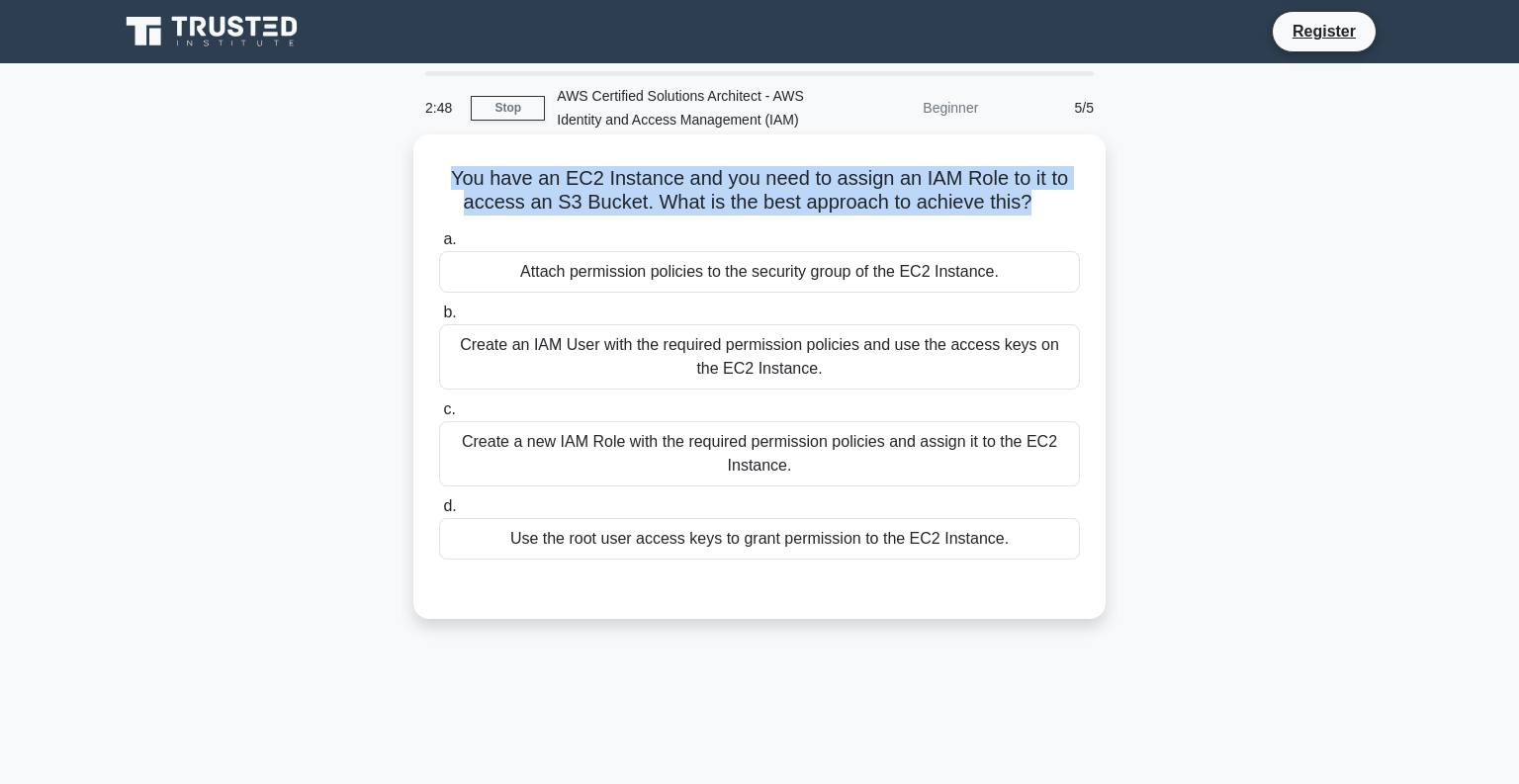 click on "You have an EC2 Instance and you need to assign an IAM Role to it to access an S3 Bucket. What is the best approach to achieve this?
.spinner_0XTQ{transform-origin:center;animation:spinner_y6GP .75s linear infinite}@keyframes spinner_y6GP{100%{transform:rotate(360deg)}}" at bounding box center (760, 191) 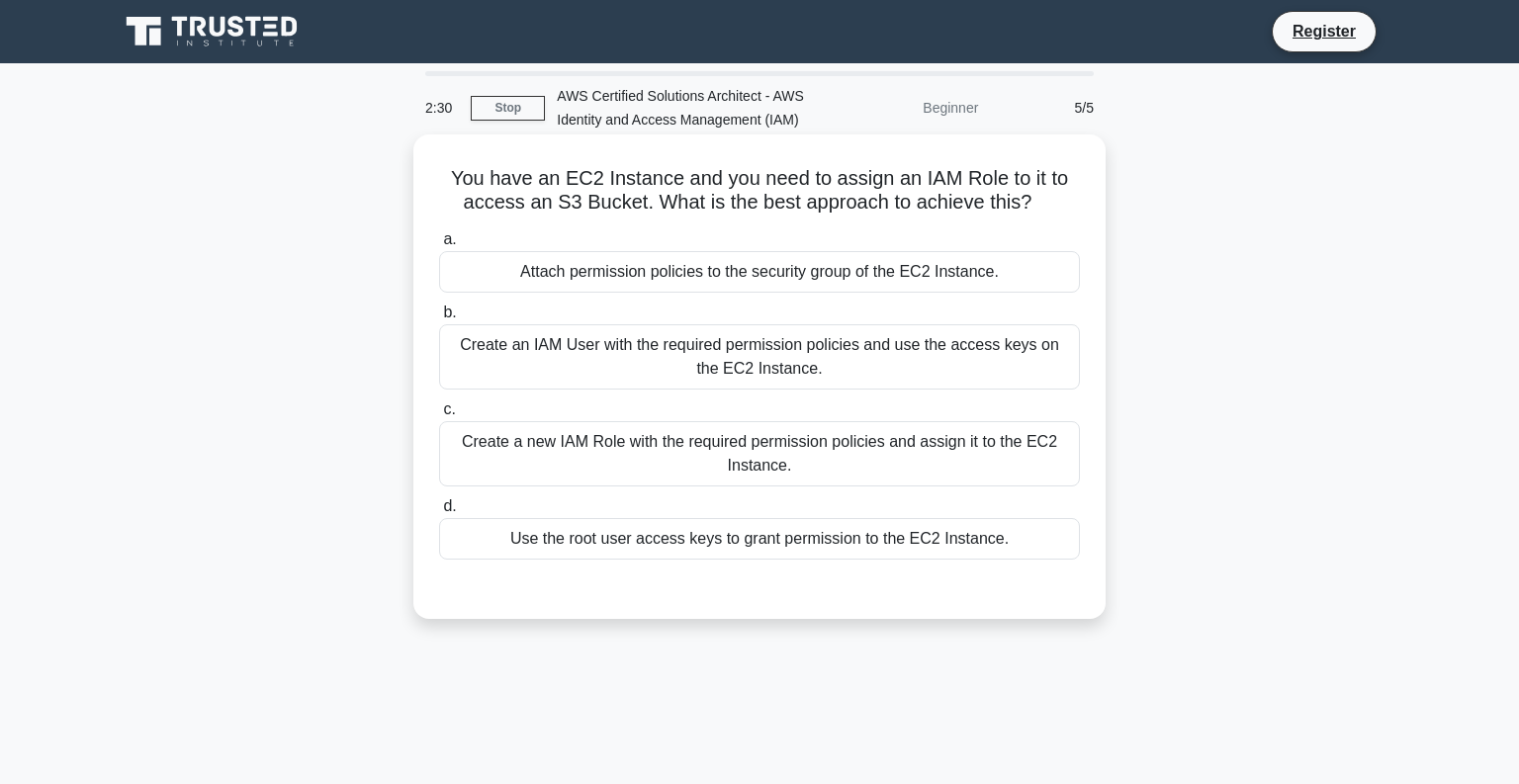 click on "Create a new IAM Role with the required permission policies and assign it to the EC2 Instance." at bounding box center (760, 454) 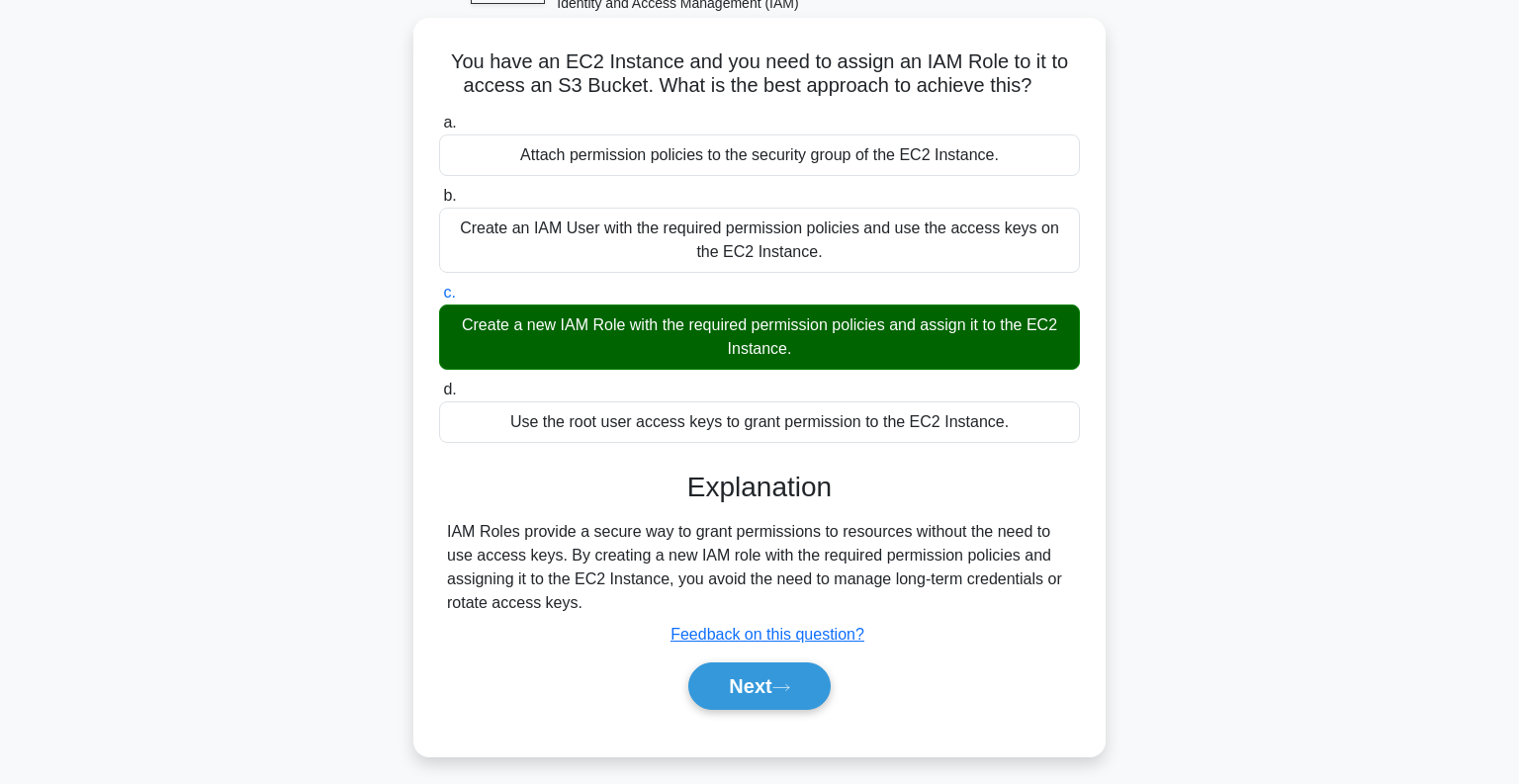 scroll, scrollTop: 150, scrollLeft: 0, axis: vertical 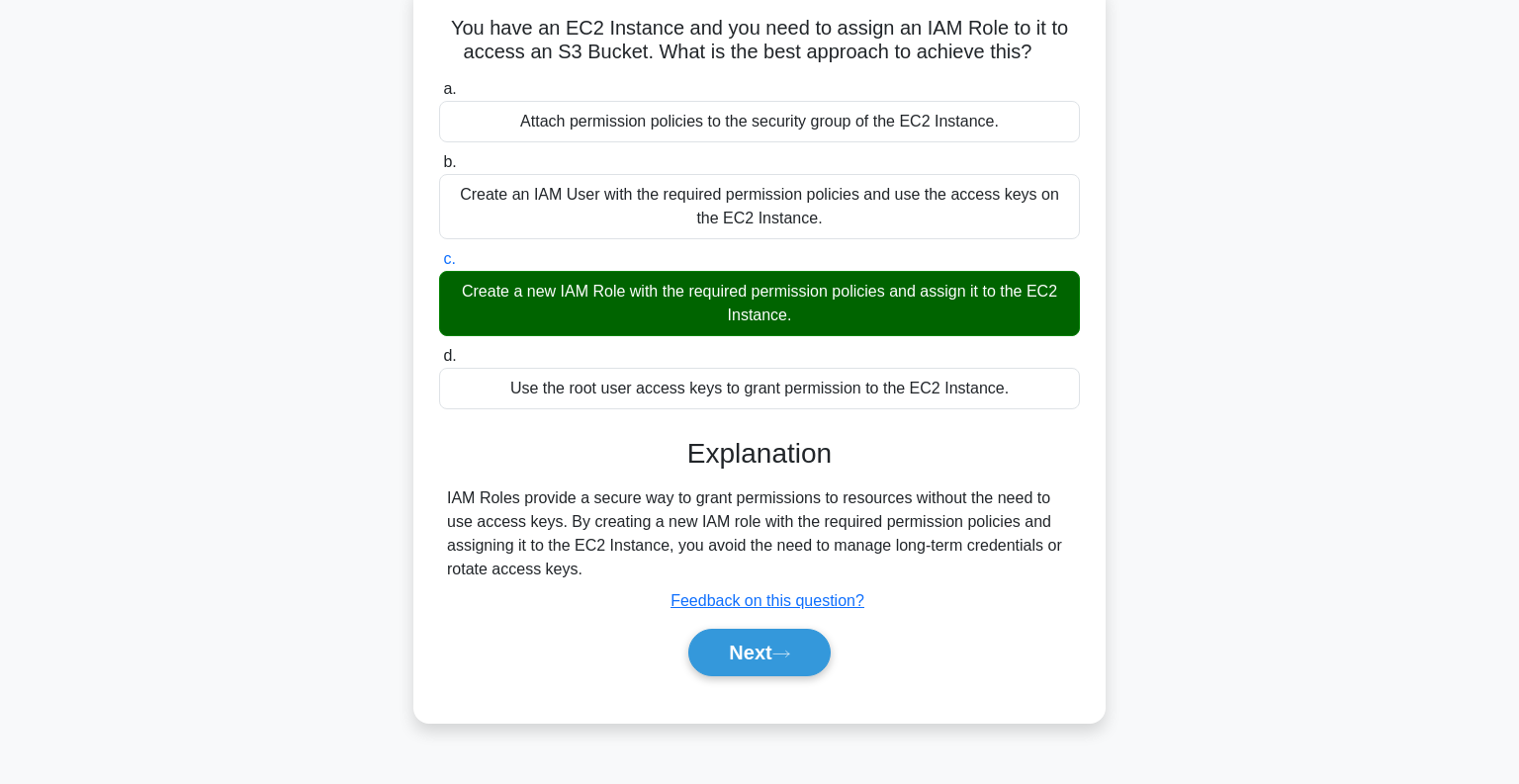 click on "Next" at bounding box center (760, 653) 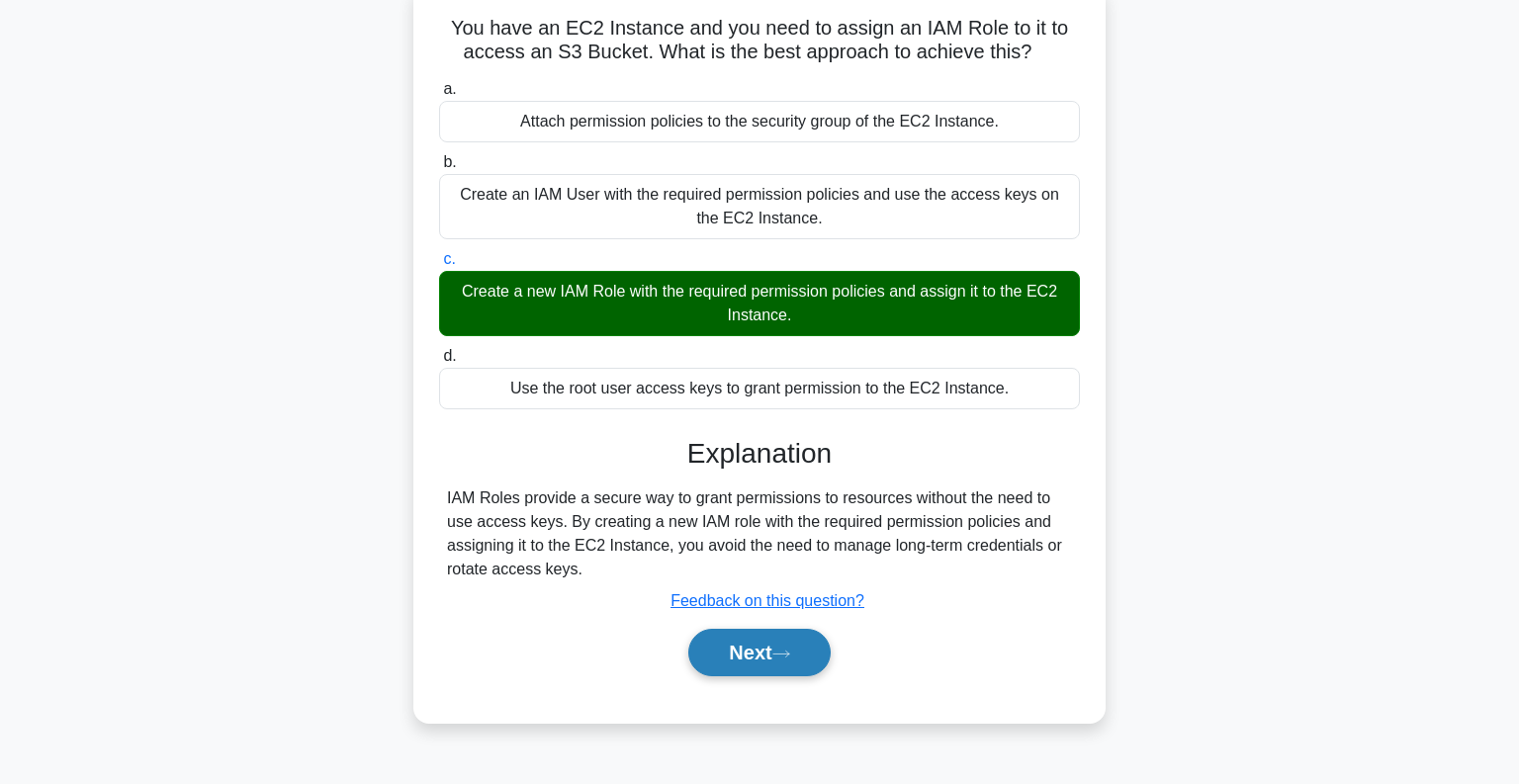 click 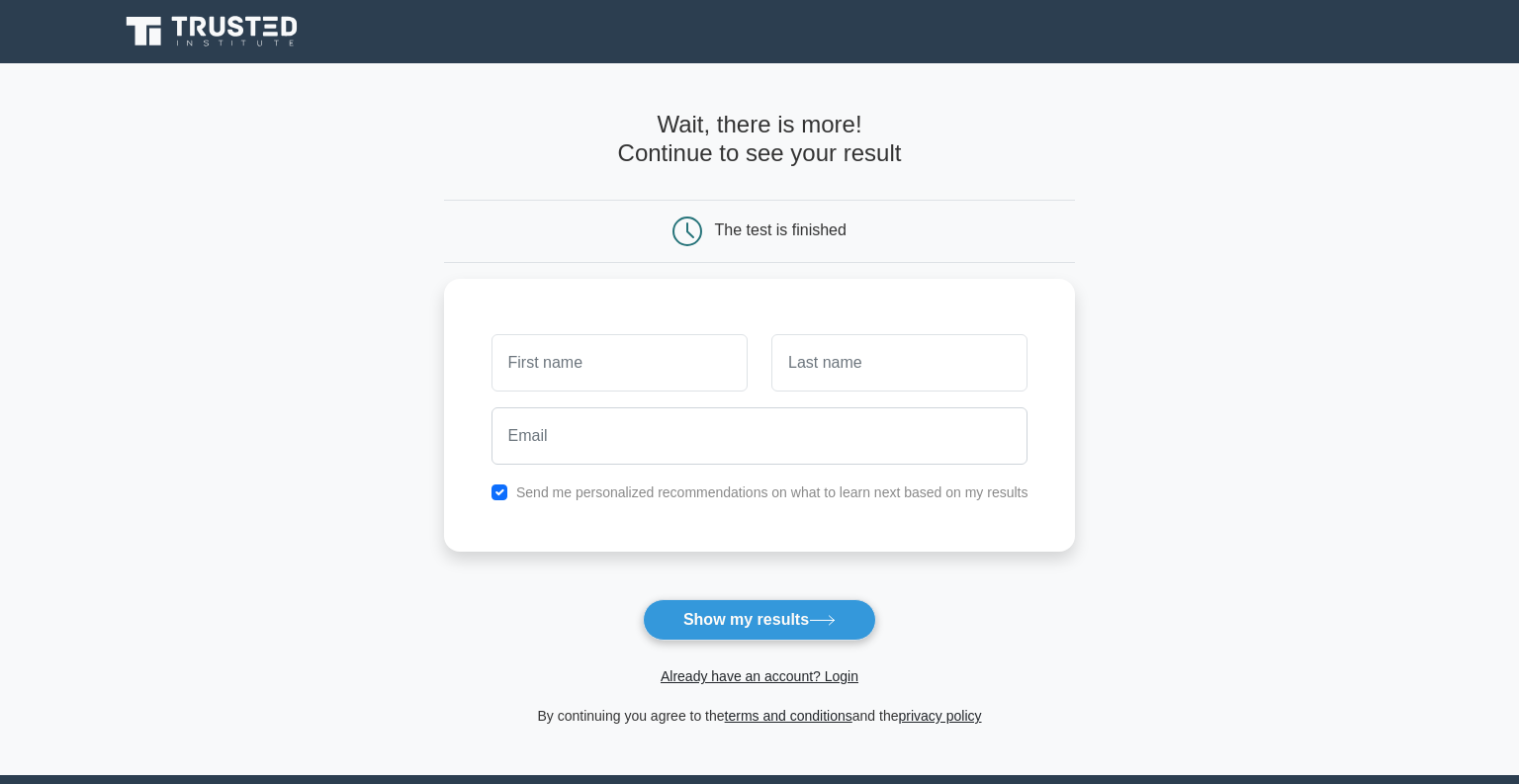 scroll, scrollTop: 0, scrollLeft: 0, axis: both 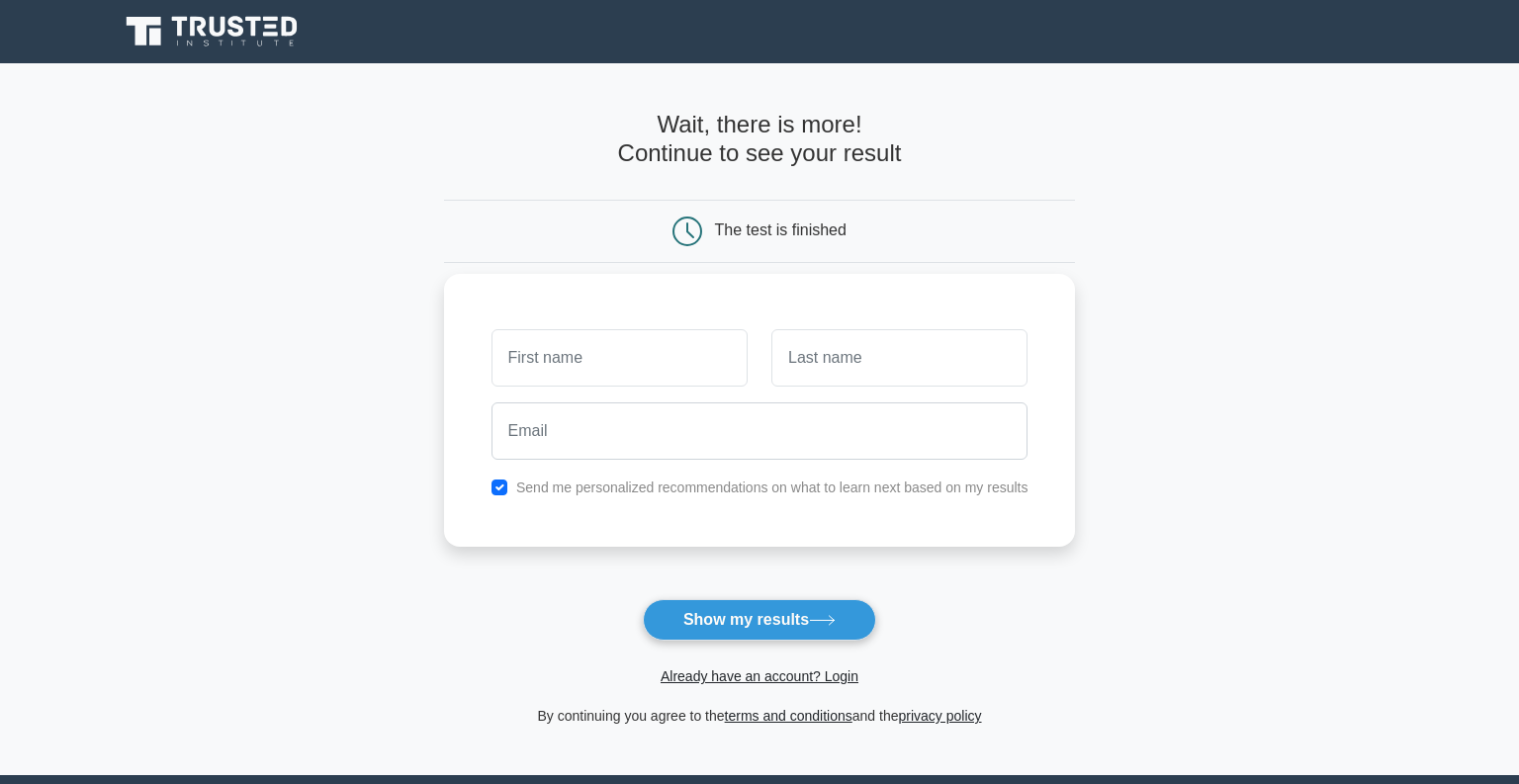 click at bounding box center (619, 358) 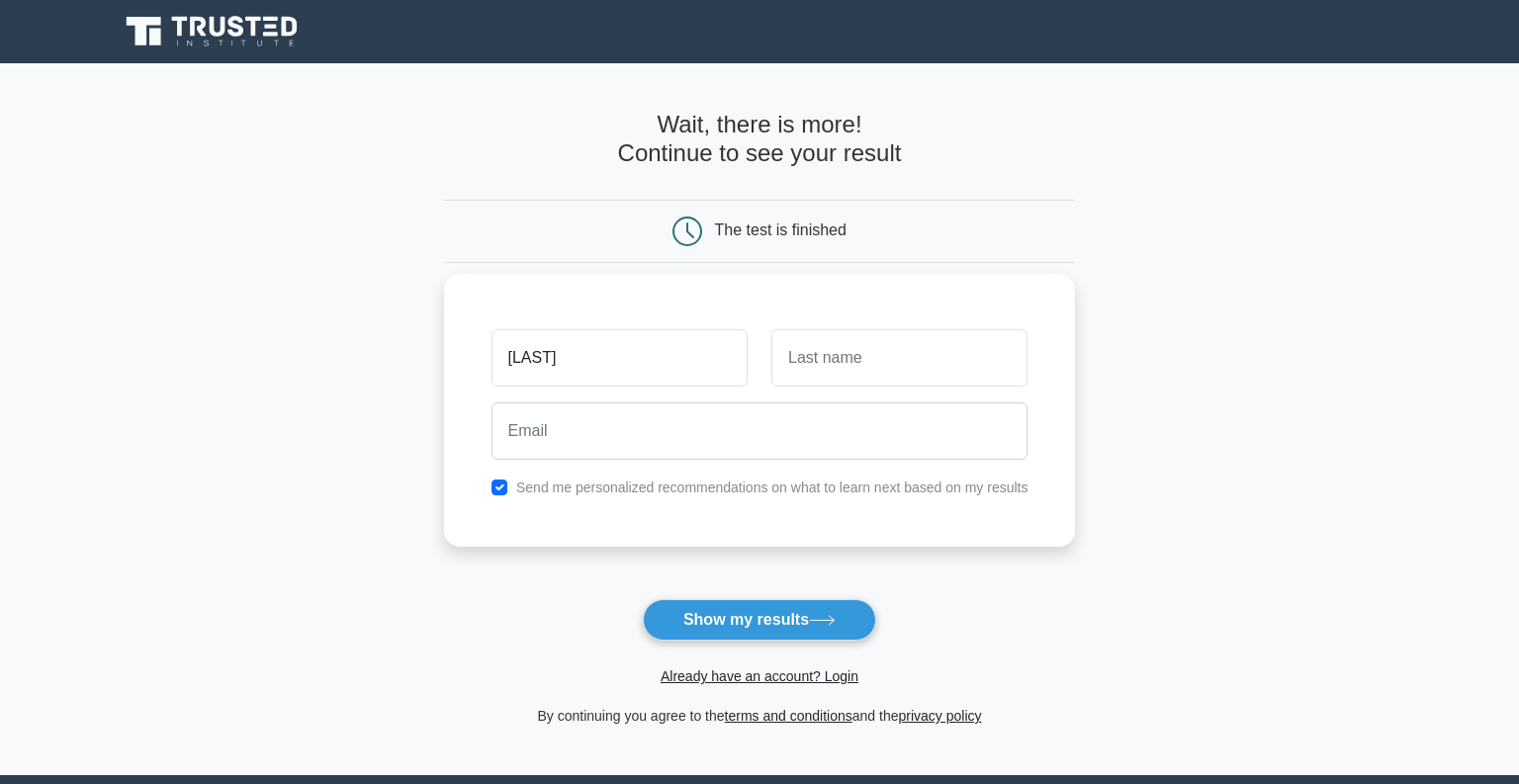 type on "[LAST]" 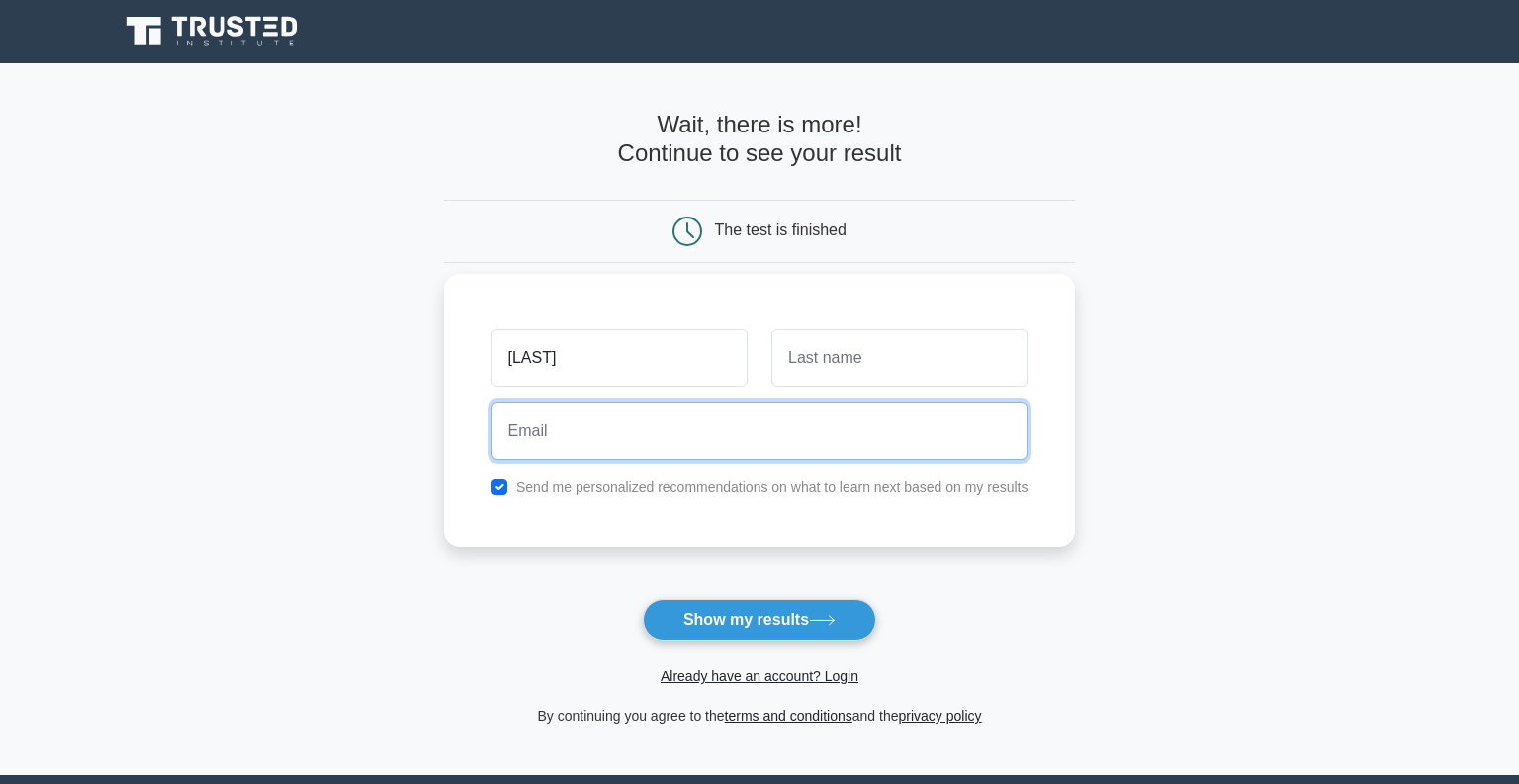click at bounding box center (760, 431) 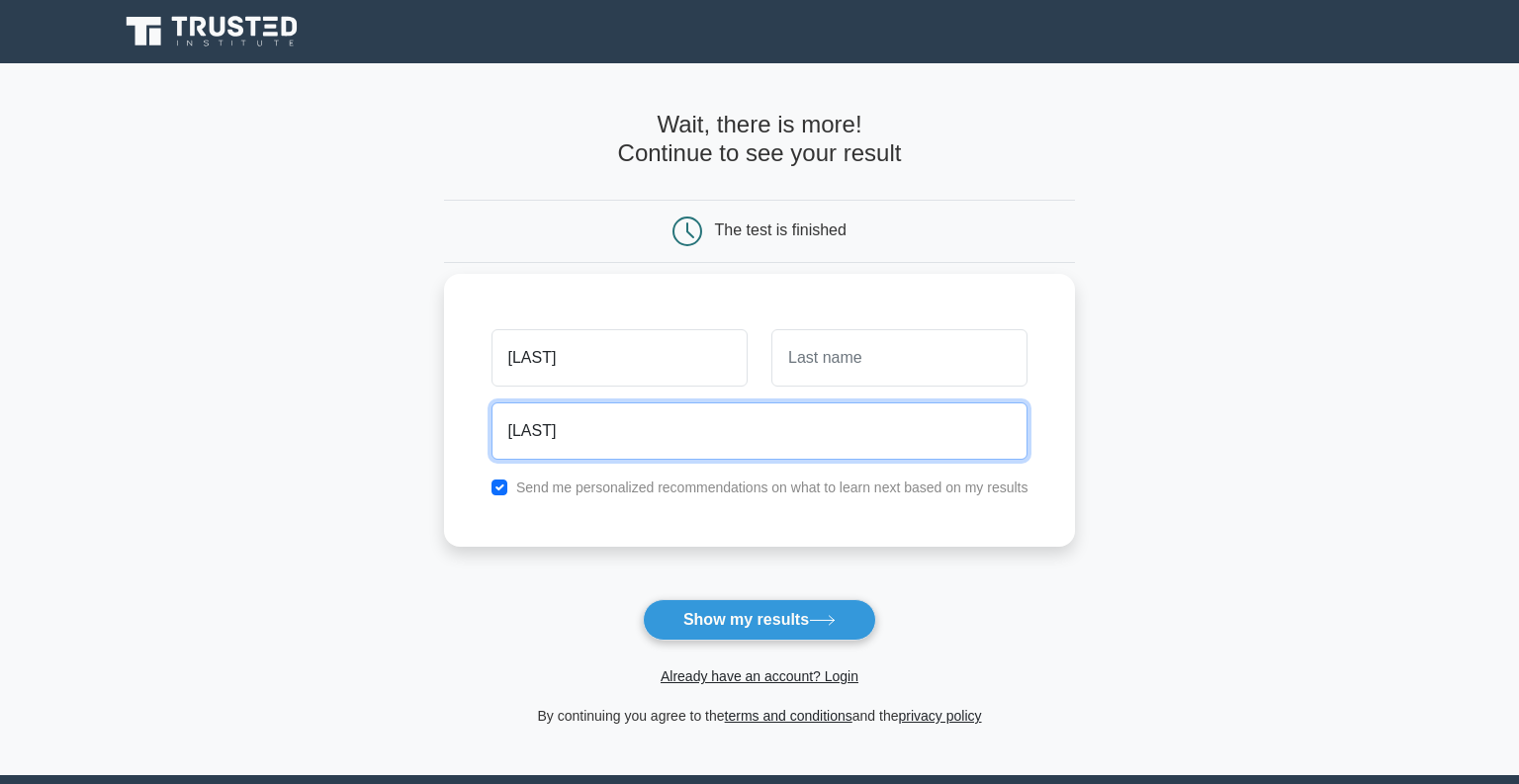 type on "[EMAIL]" 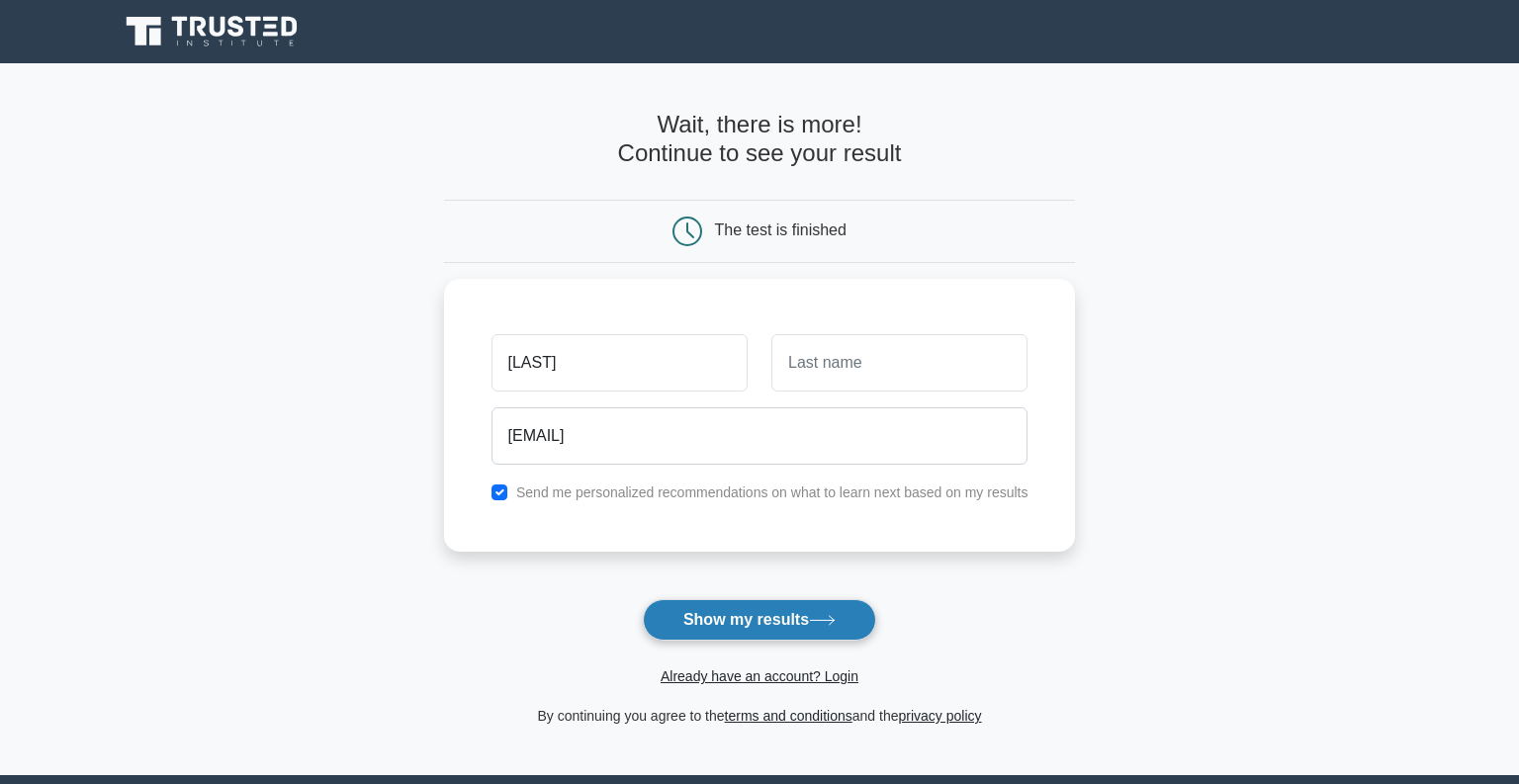 click on "Show my results" at bounding box center [760, 620] 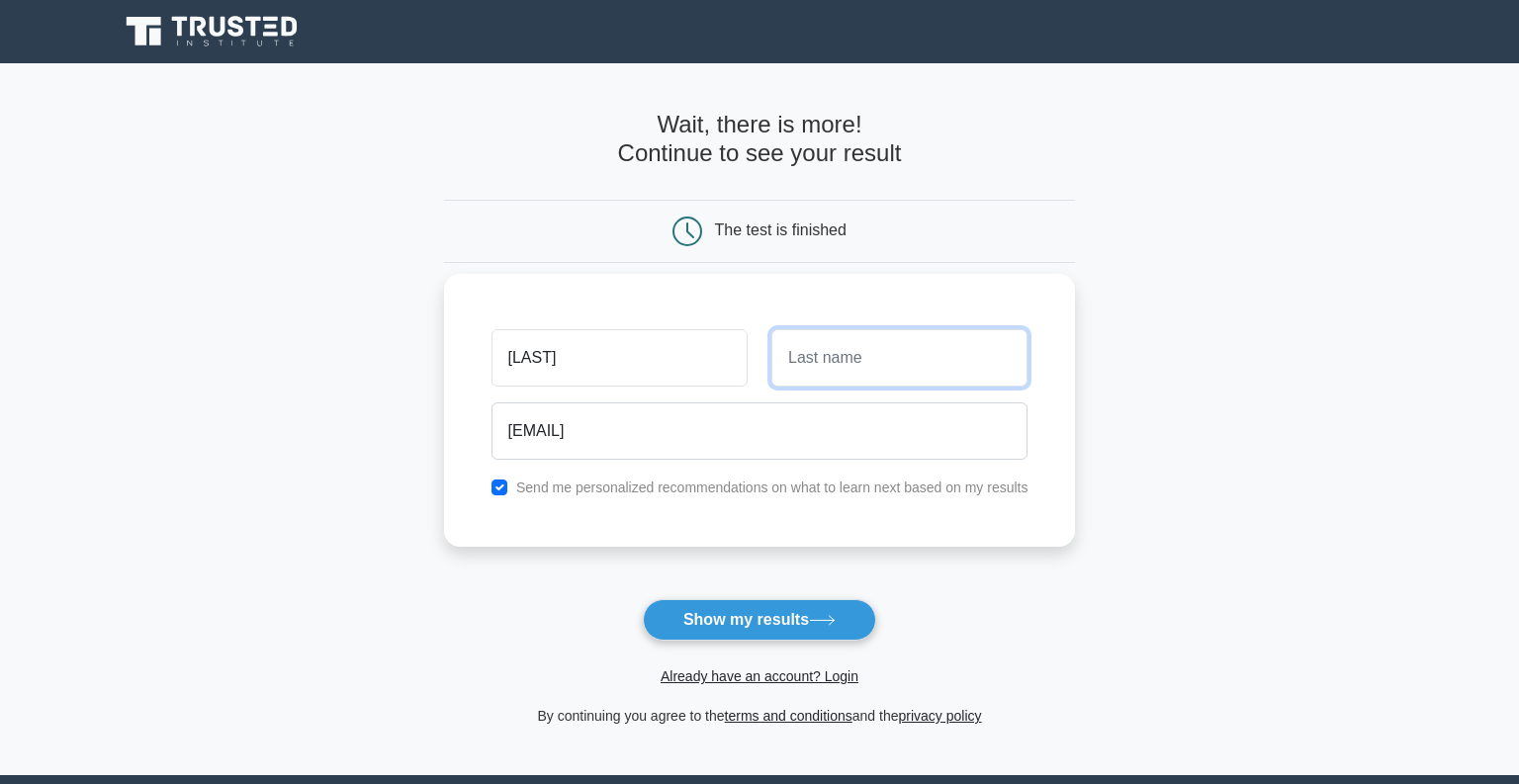 click at bounding box center (899, 358) 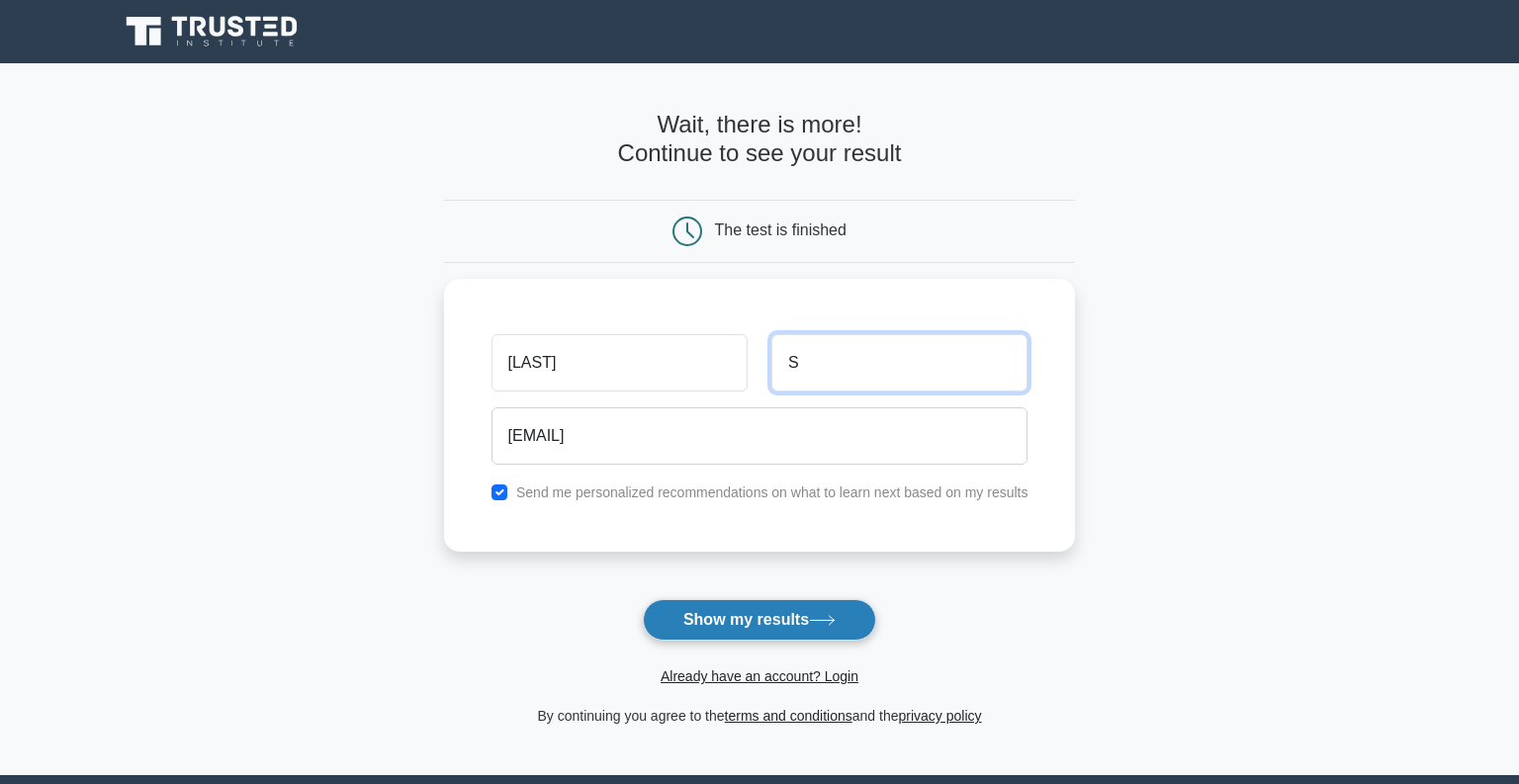 type on "S" 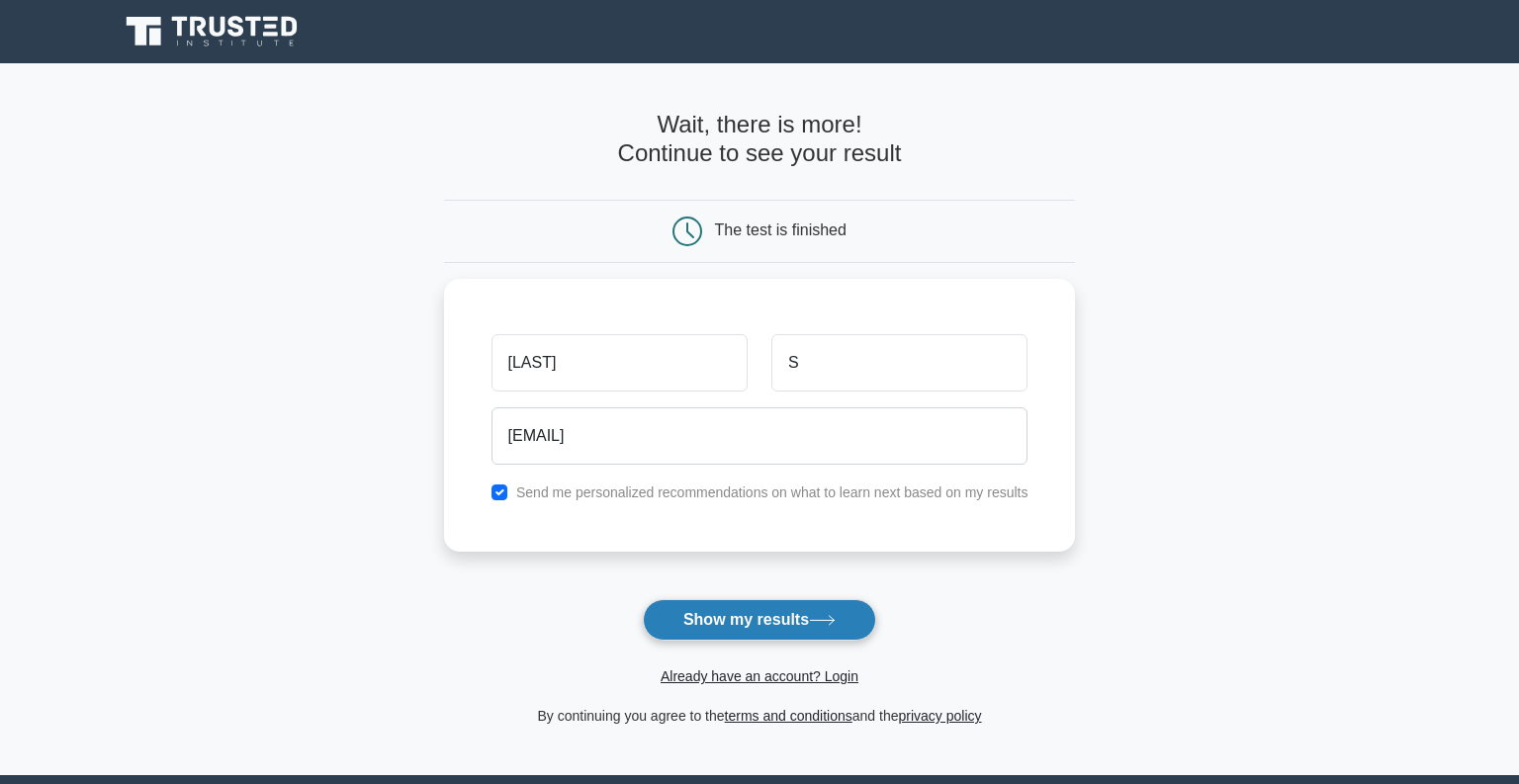 click on "Show my results" at bounding box center [760, 620] 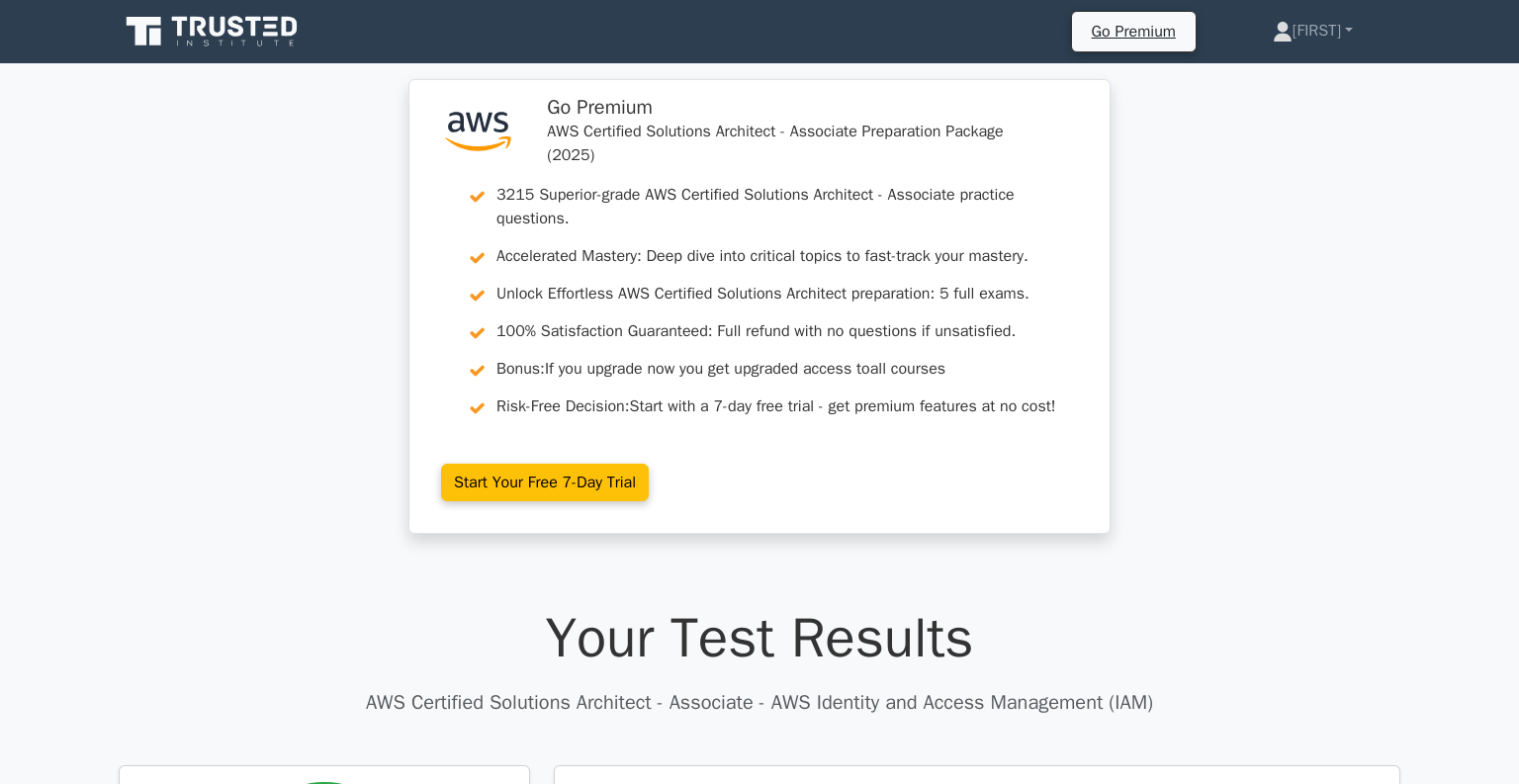 scroll, scrollTop: 0, scrollLeft: 0, axis: both 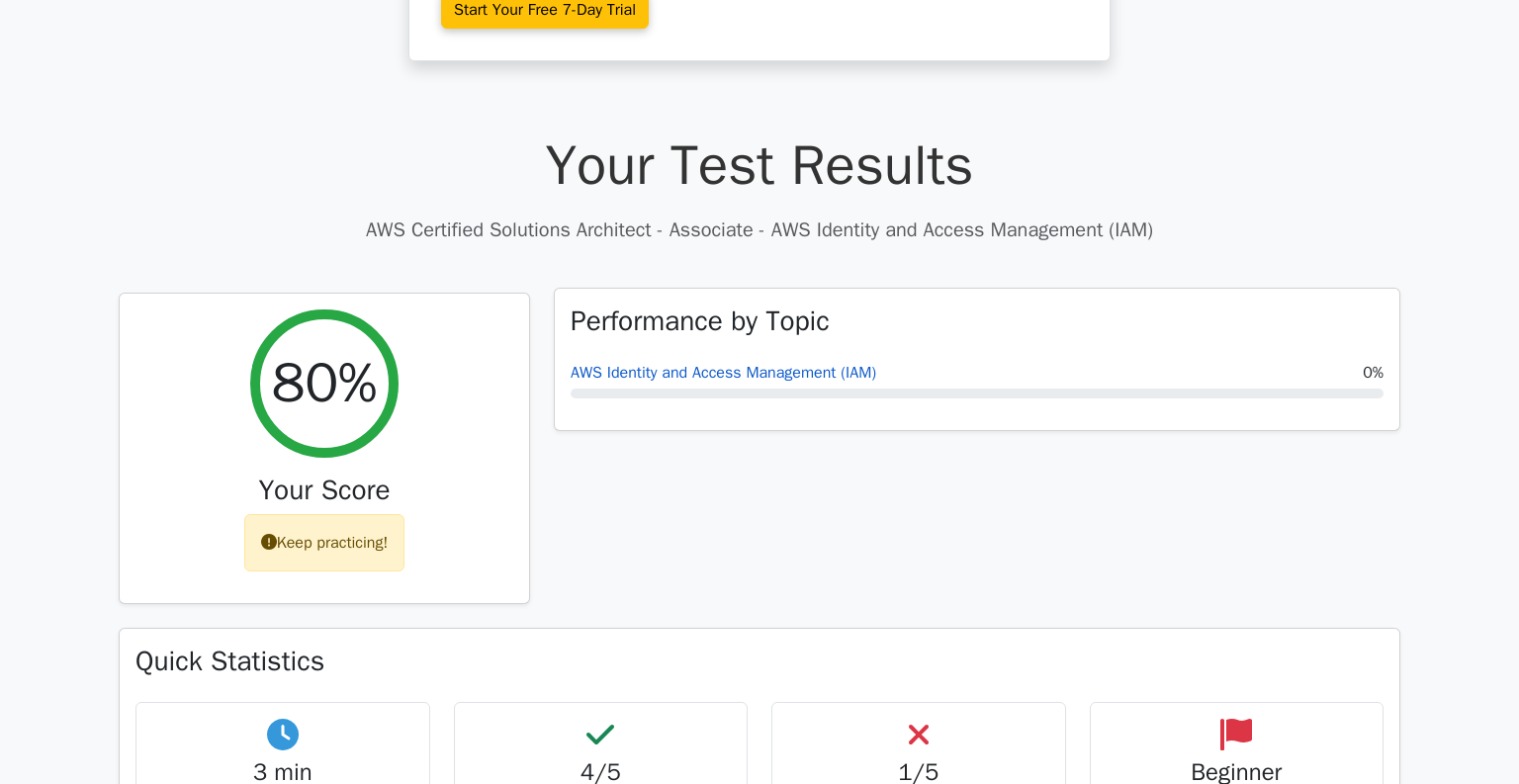 click on "AWS Identity and Access Management (IAM)" at bounding box center (723, 373) 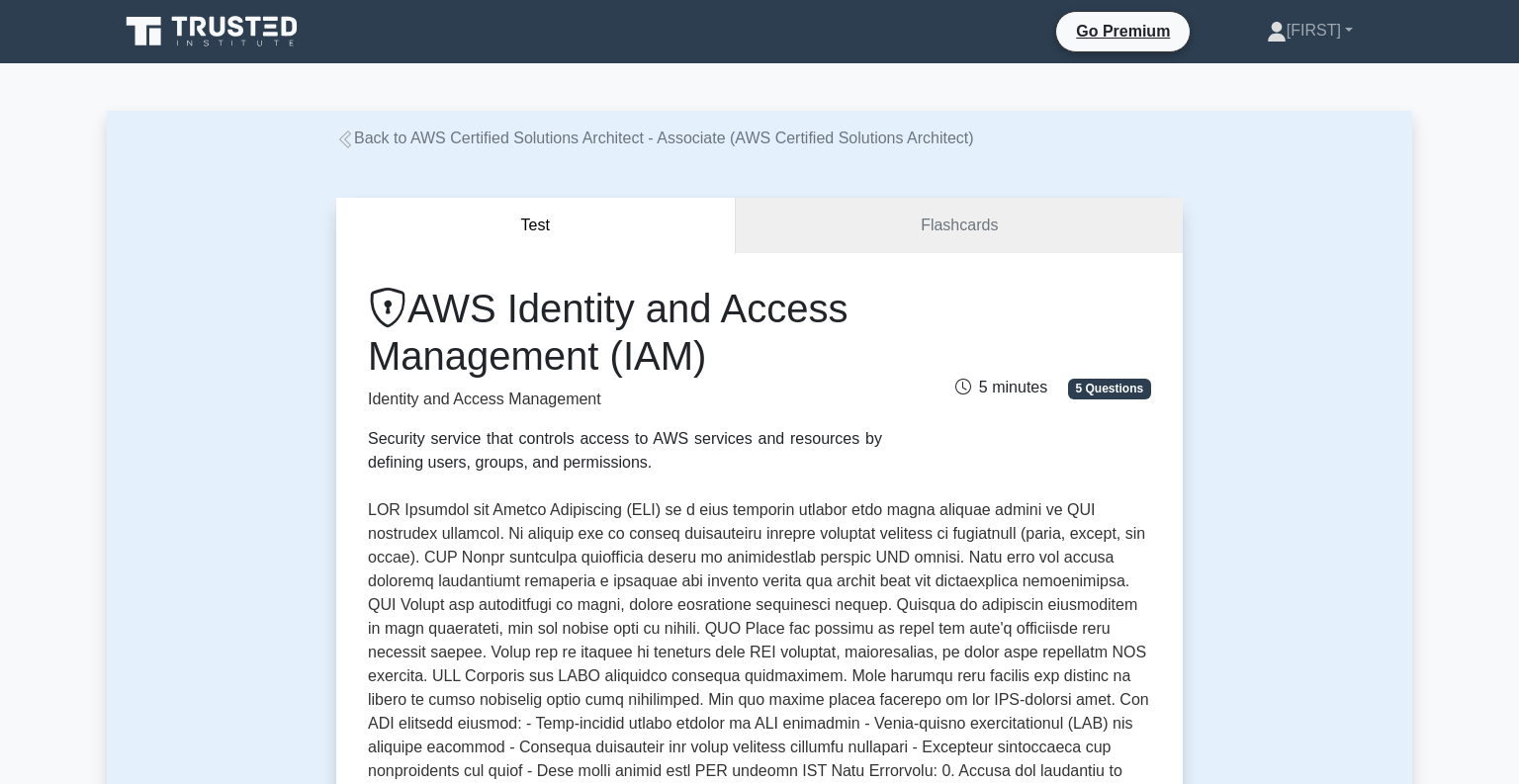 scroll, scrollTop: 0, scrollLeft: 0, axis: both 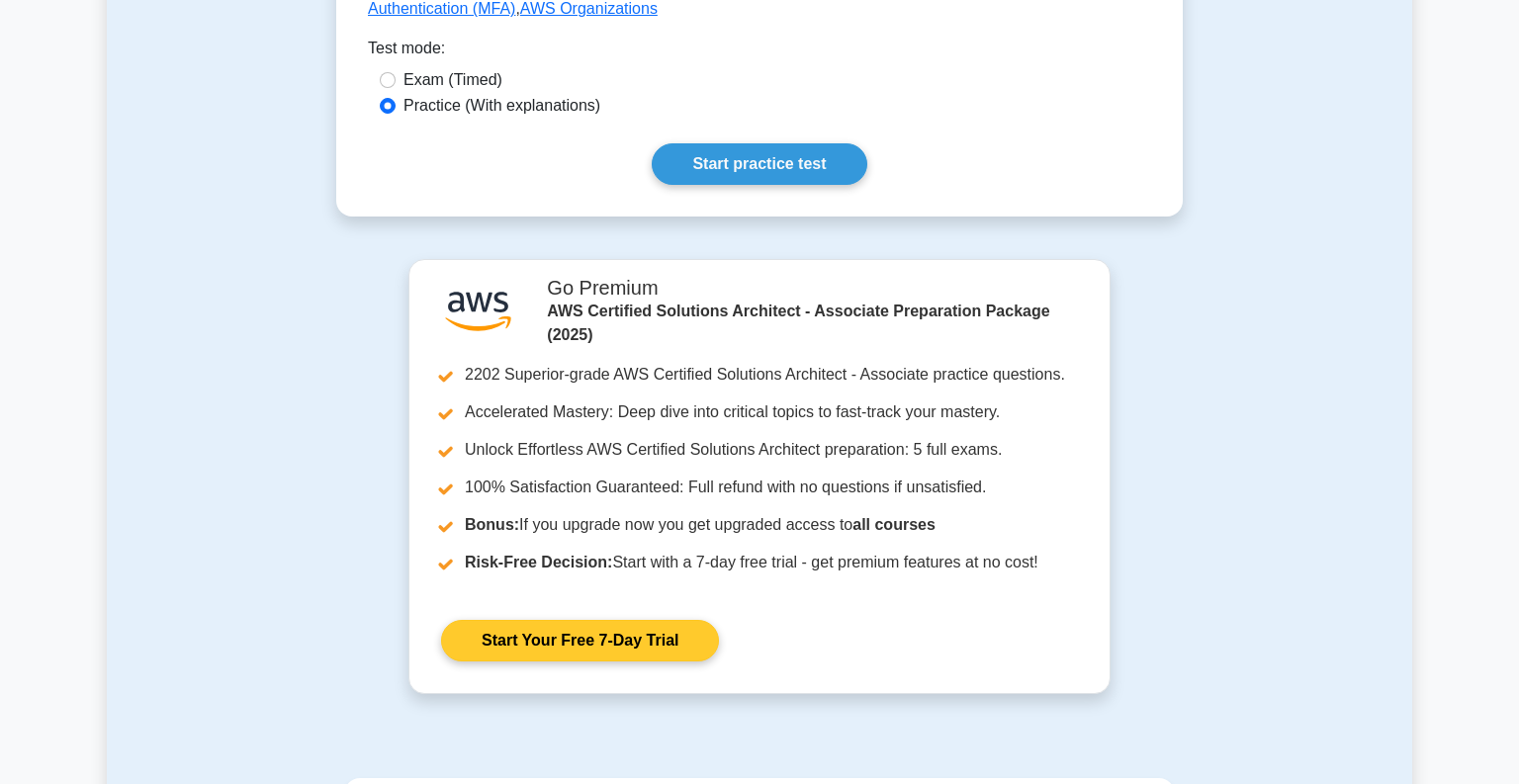 click on "Start Your Free 7-Day Trial" at bounding box center (580, 641) 